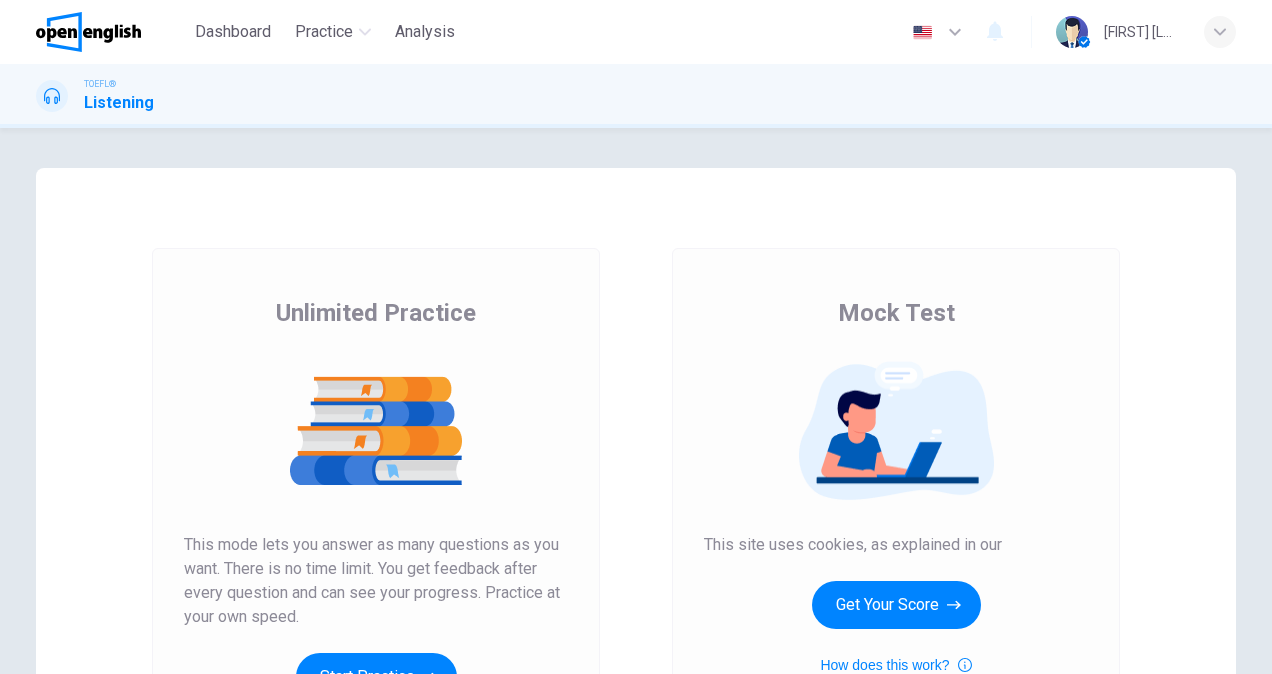 scroll, scrollTop: 0, scrollLeft: 0, axis: both 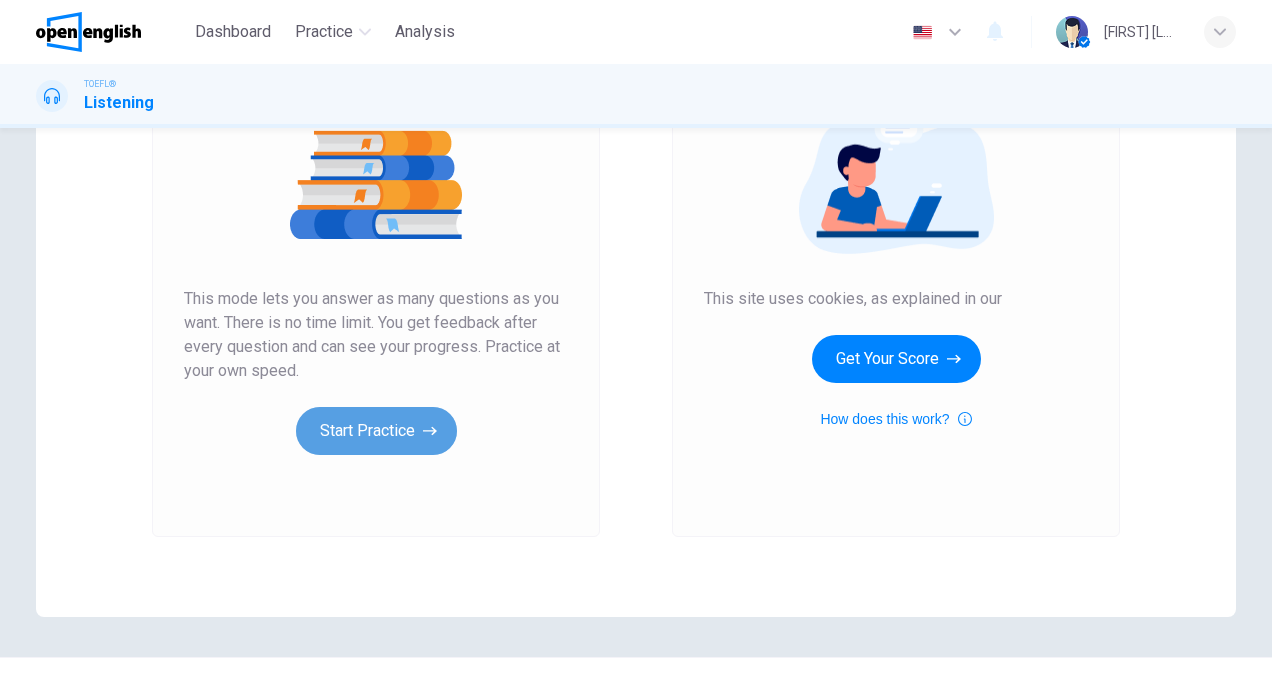 click on "Start Practice" at bounding box center (376, 431) 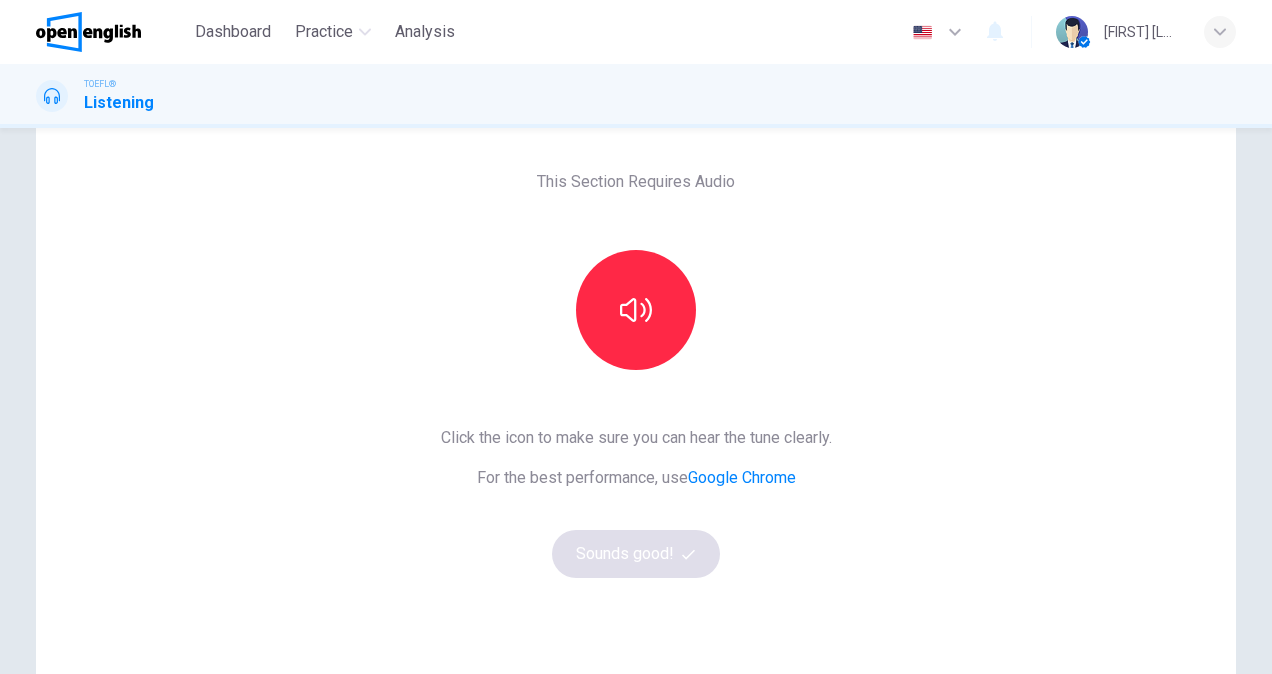 scroll, scrollTop: 79, scrollLeft: 0, axis: vertical 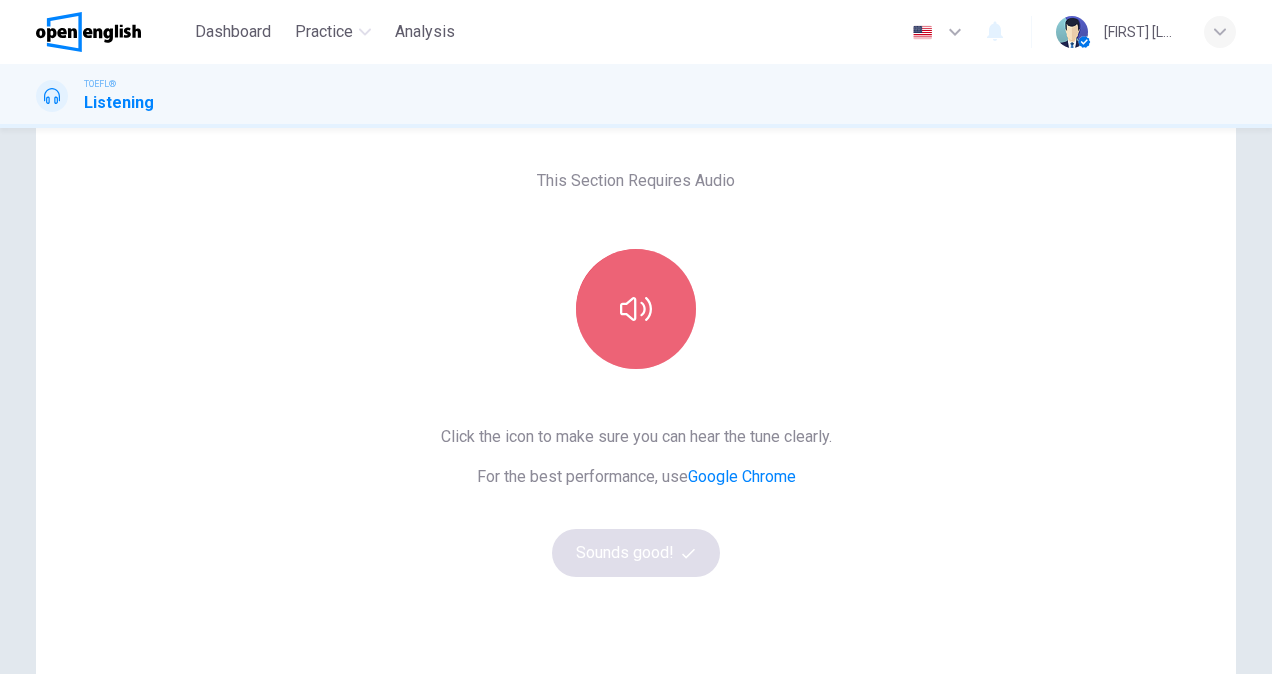 click at bounding box center (636, 309) 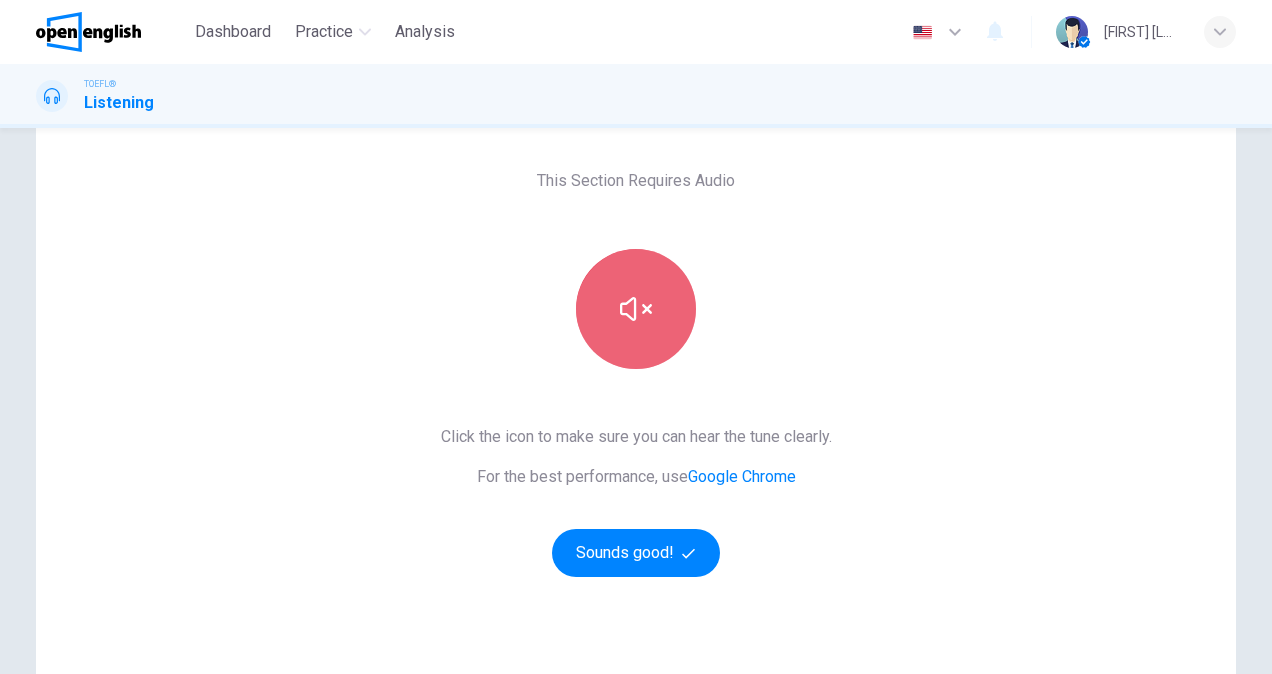 click at bounding box center [636, 309] 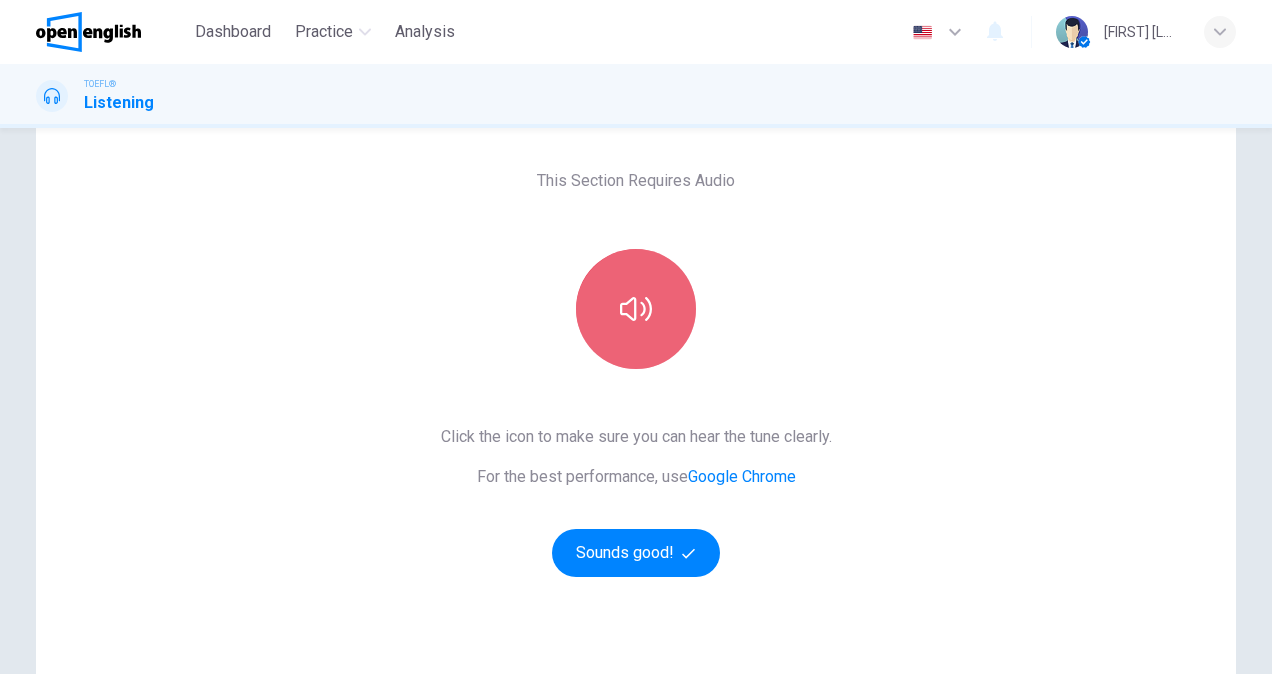 click at bounding box center (636, 309) 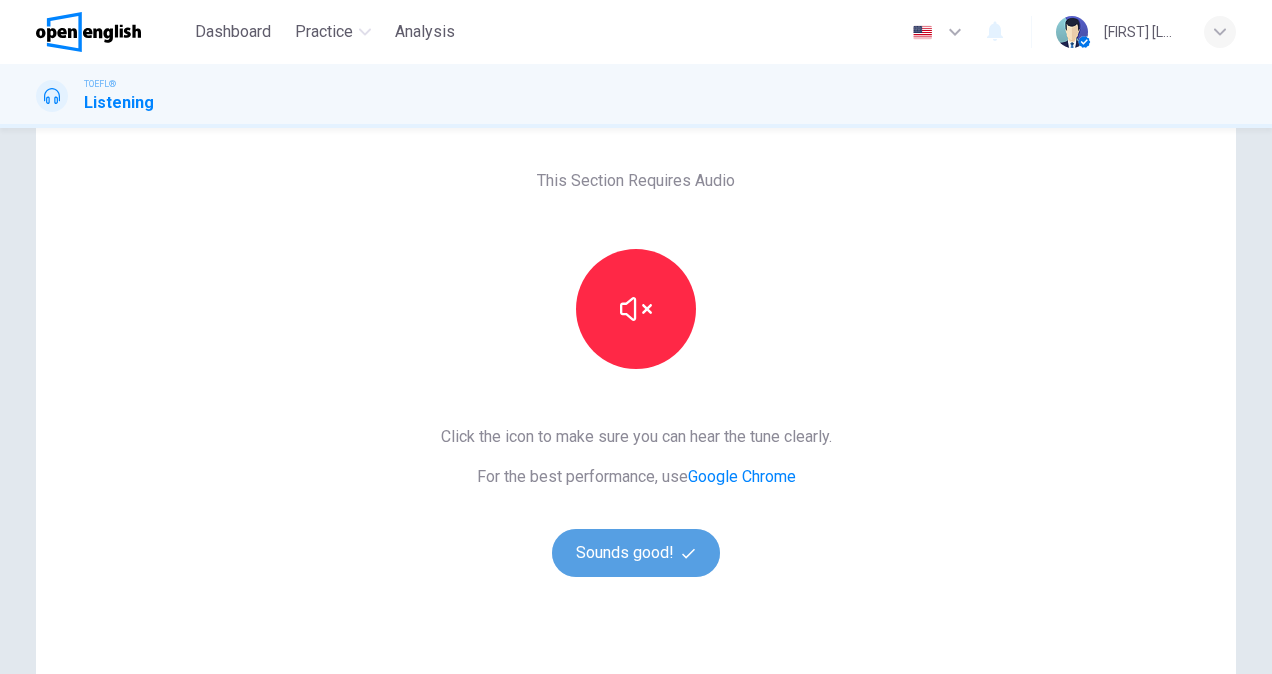 click on "Sounds good!" at bounding box center [636, 553] 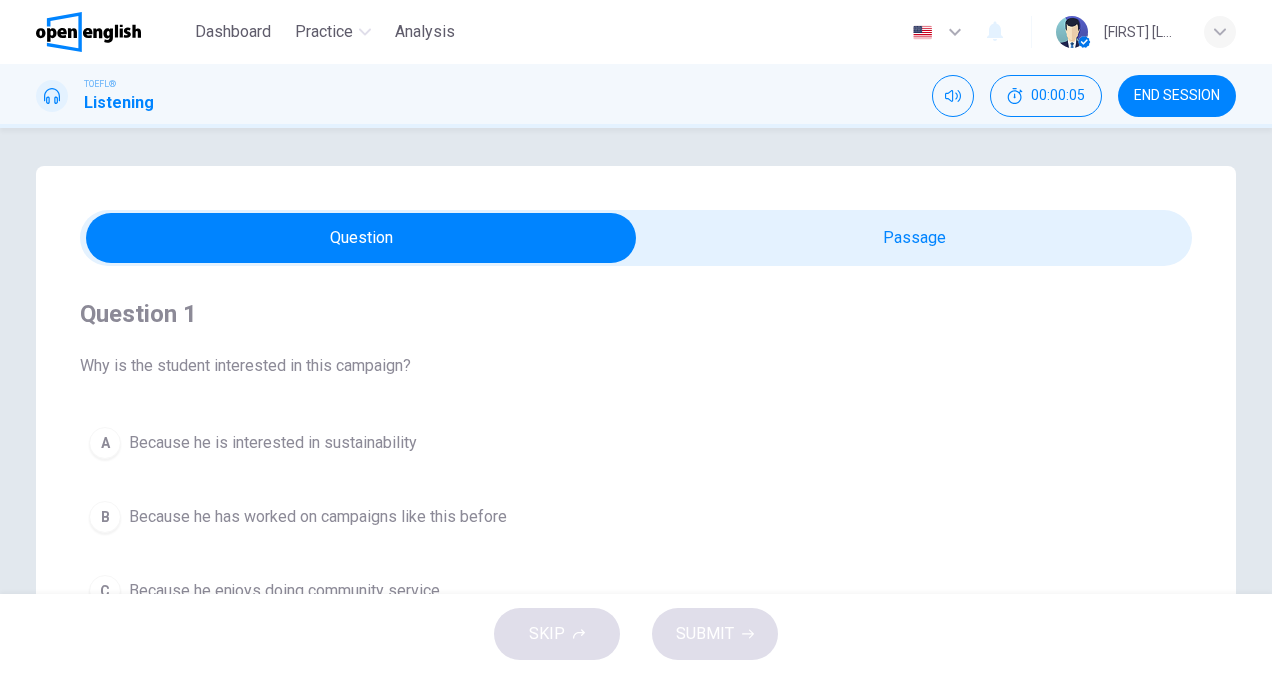 scroll, scrollTop: 0, scrollLeft: 0, axis: both 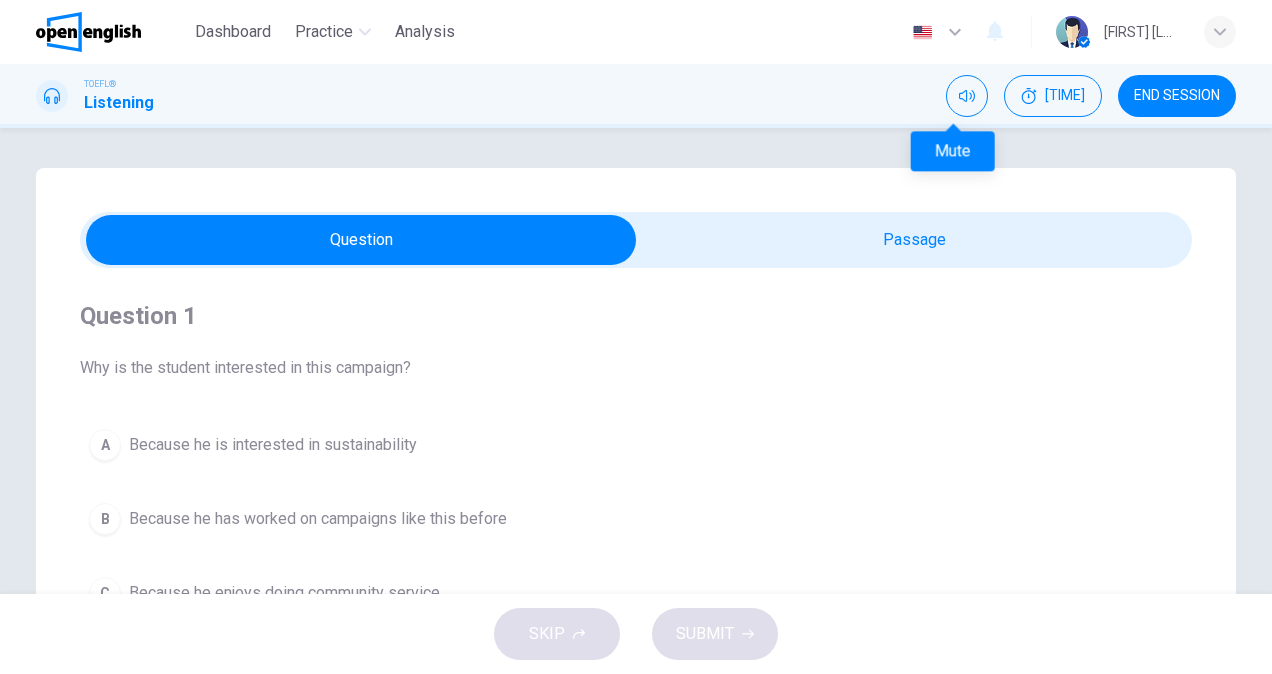click at bounding box center [967, 96] 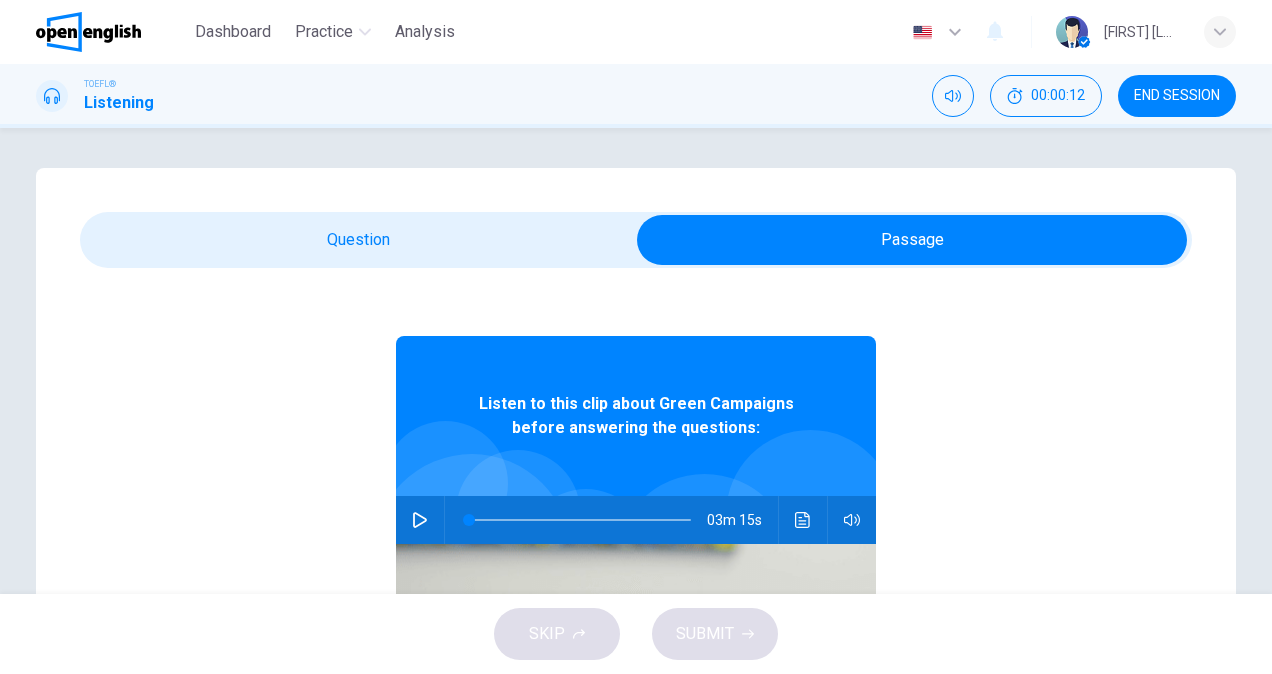 scroll, scrollTop: 25, scrollLeft: 0, axis: vertical 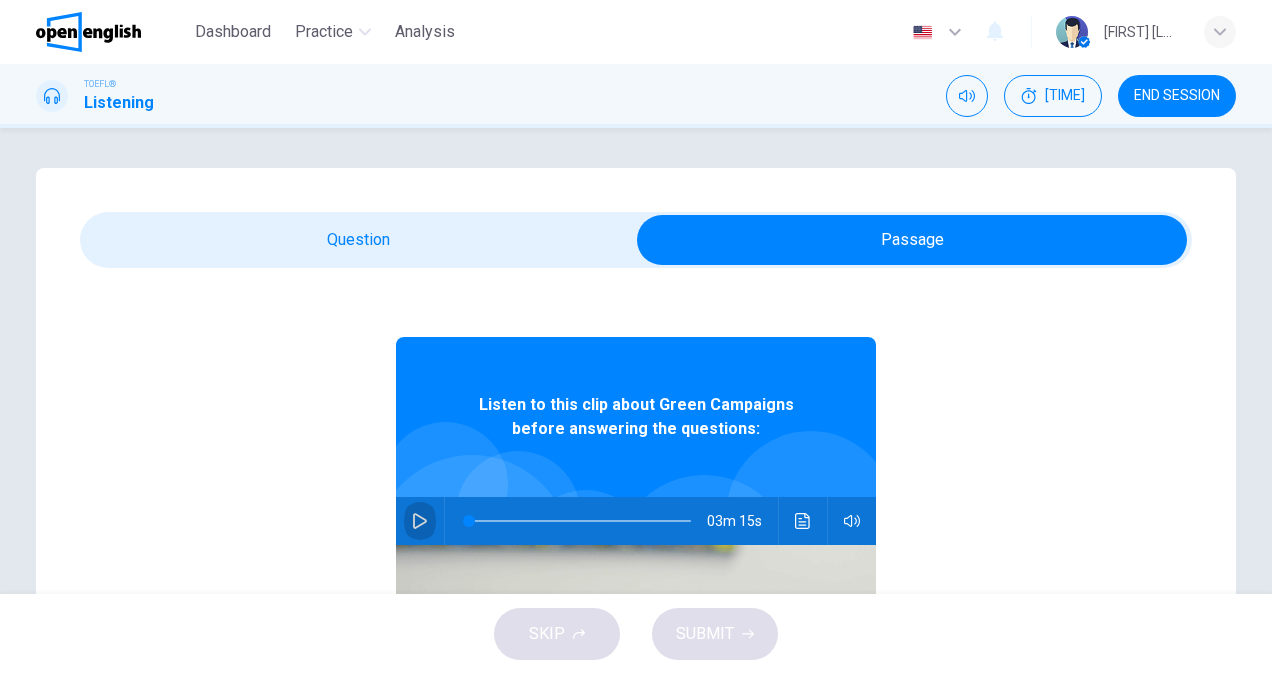 click at bounding box center [420, 521] 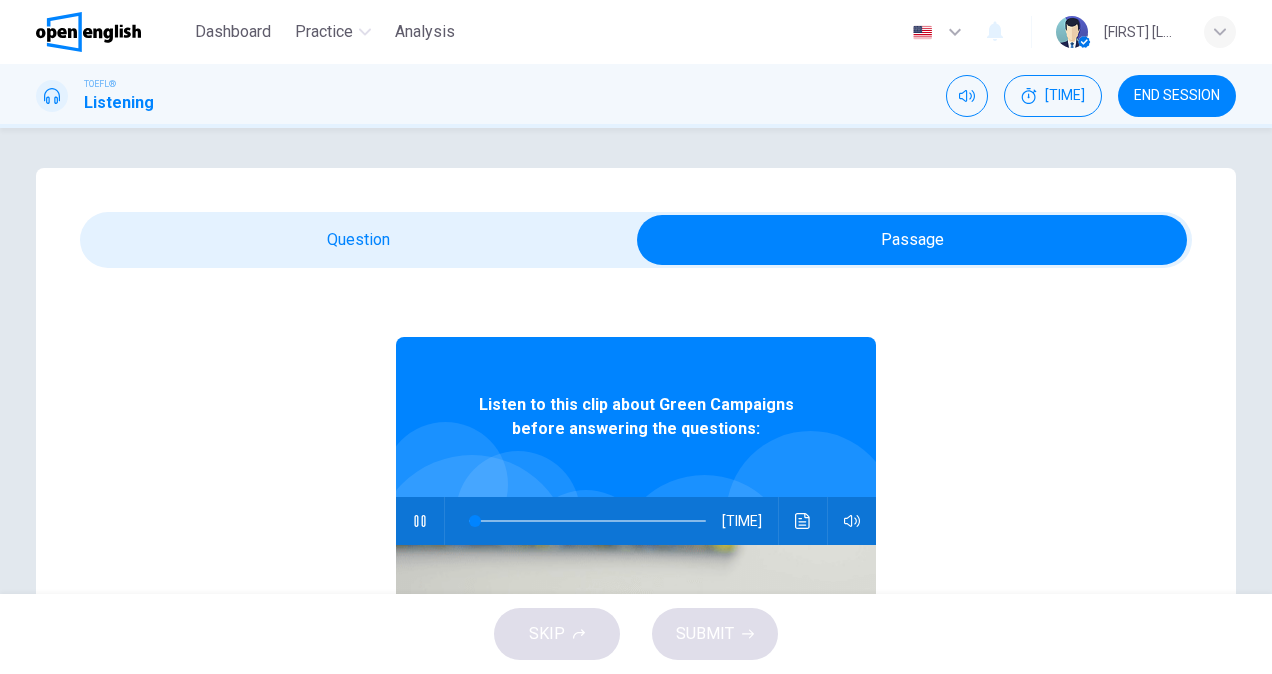 type 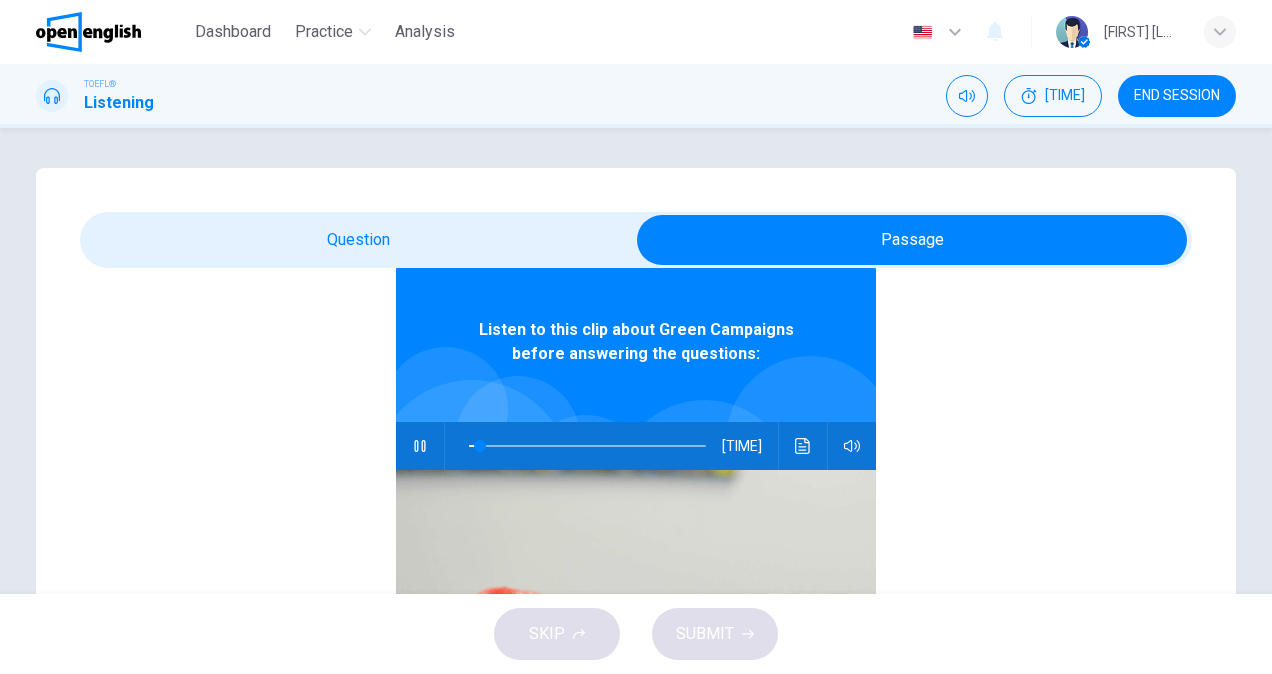 scroll, scrollTop: 101, scrollLeft: 0, axis: vertical 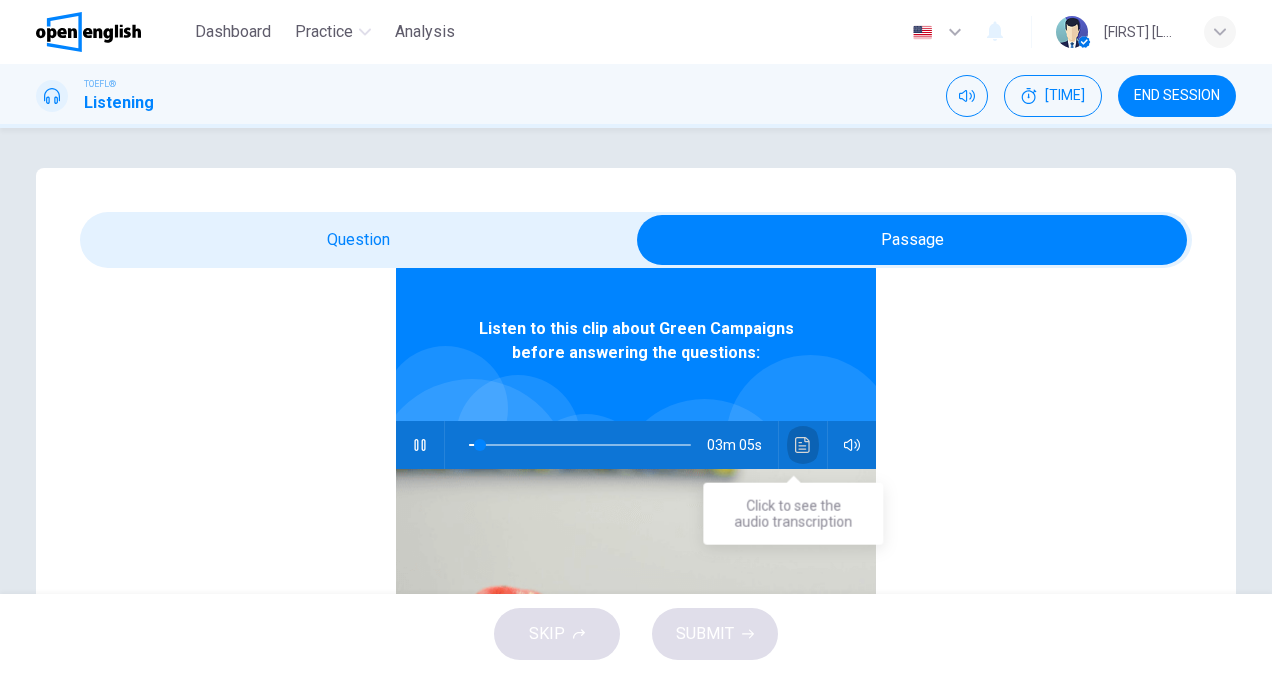 click at bounding box center (803, 445) 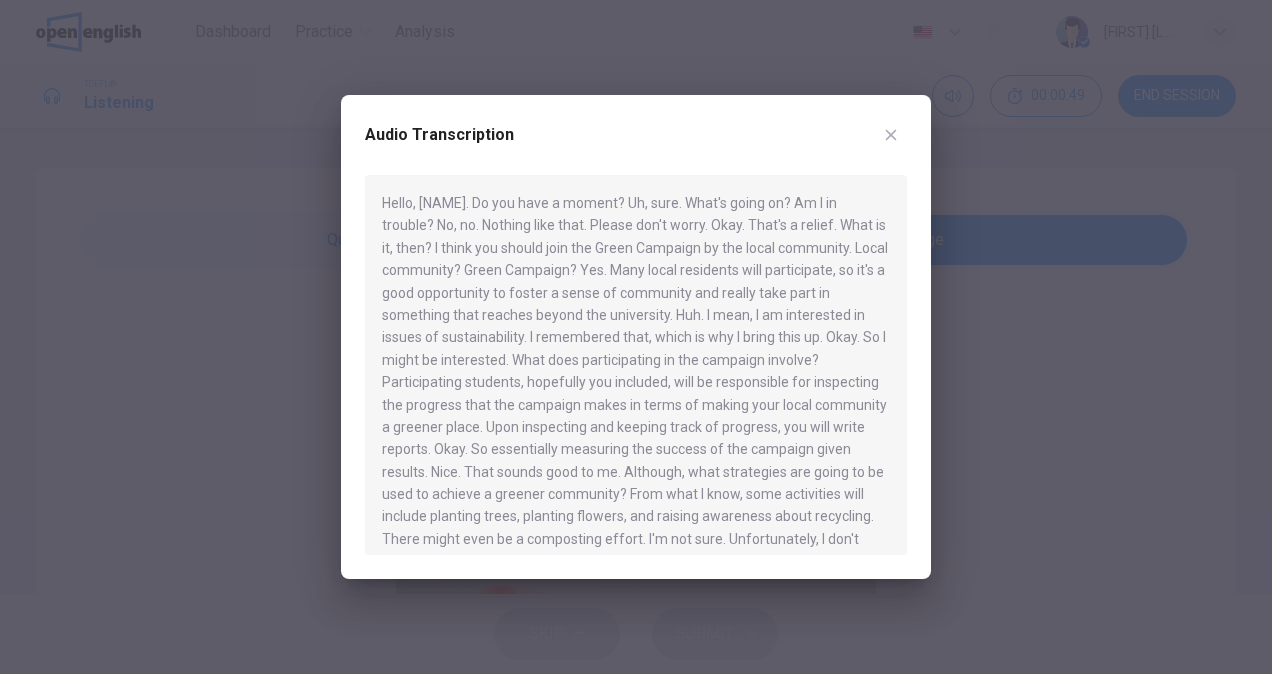 click at bounding box center (636, 365) 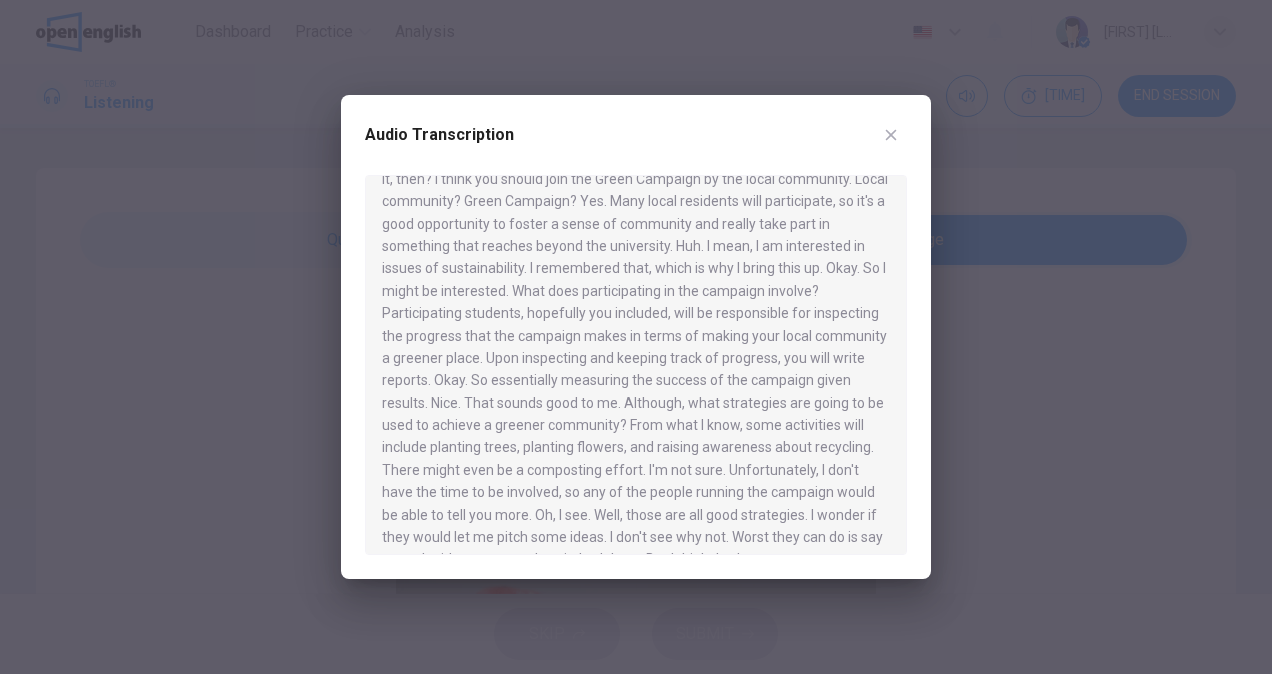 scroll, scrollTop: 201, scrollLeft: 0, axis: vertical 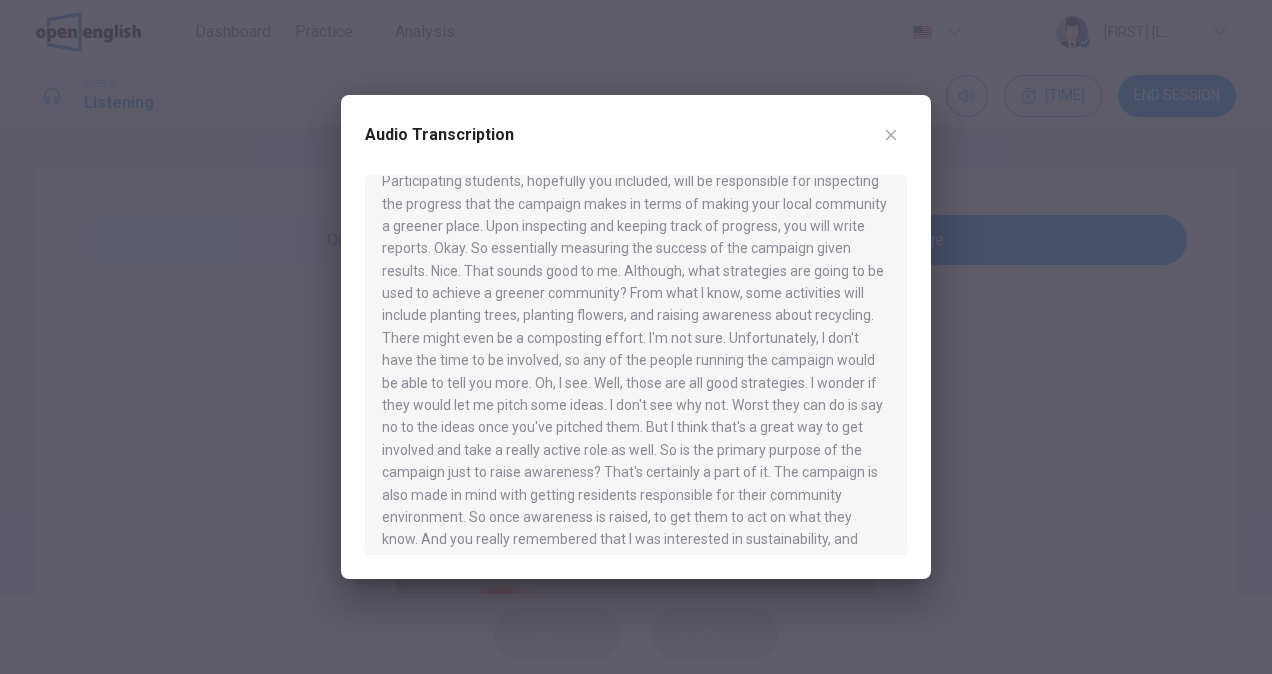 click at bounding box center [636, 365] 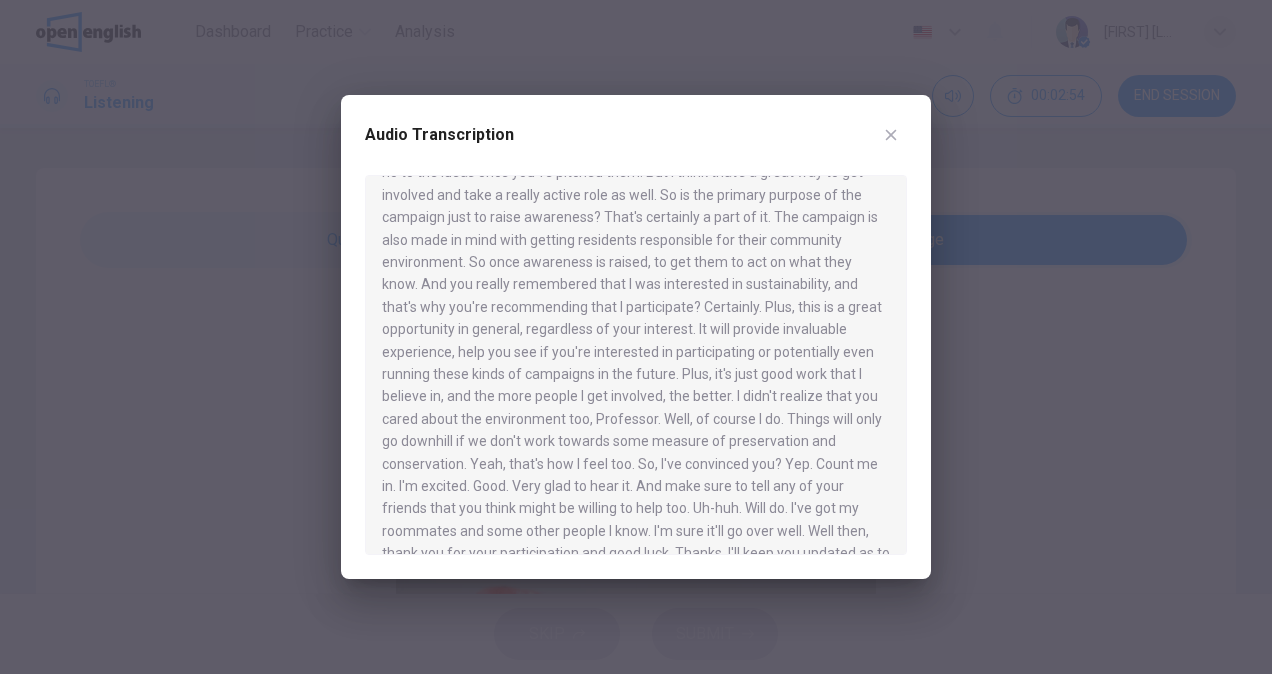 scroll, scrollTop: 504, scrollLeft: 0, axis: vertical 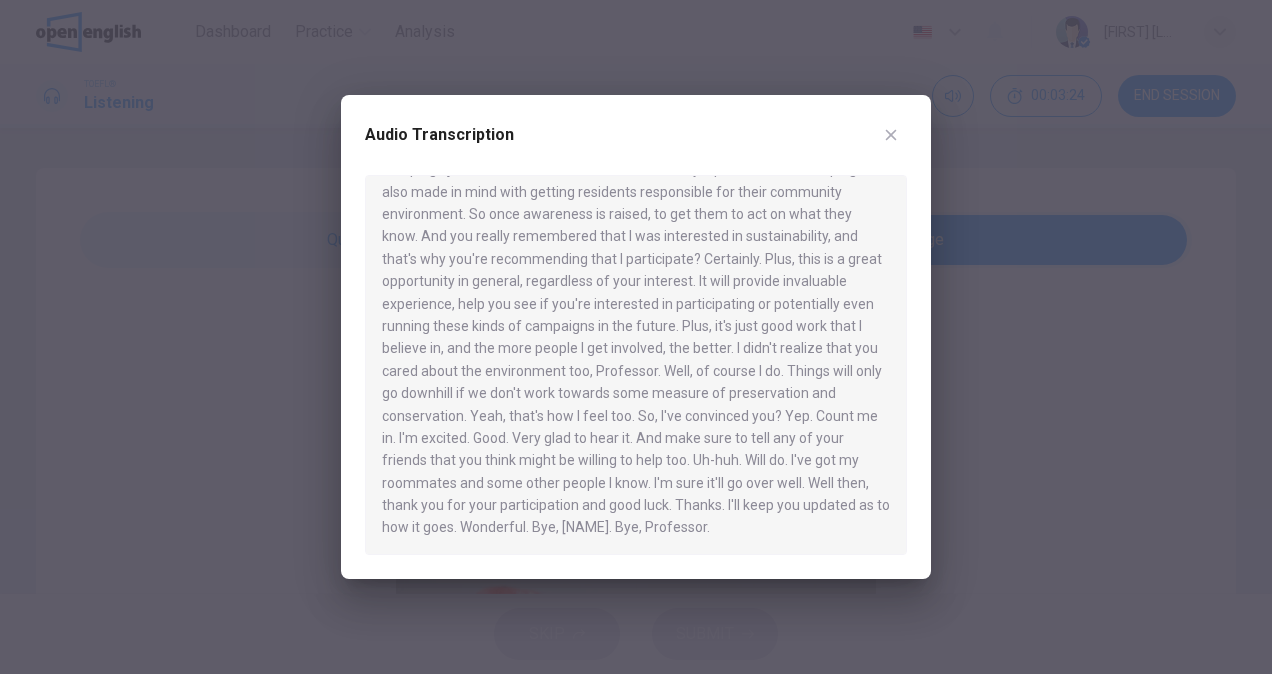click at bounding box center [636, 365] 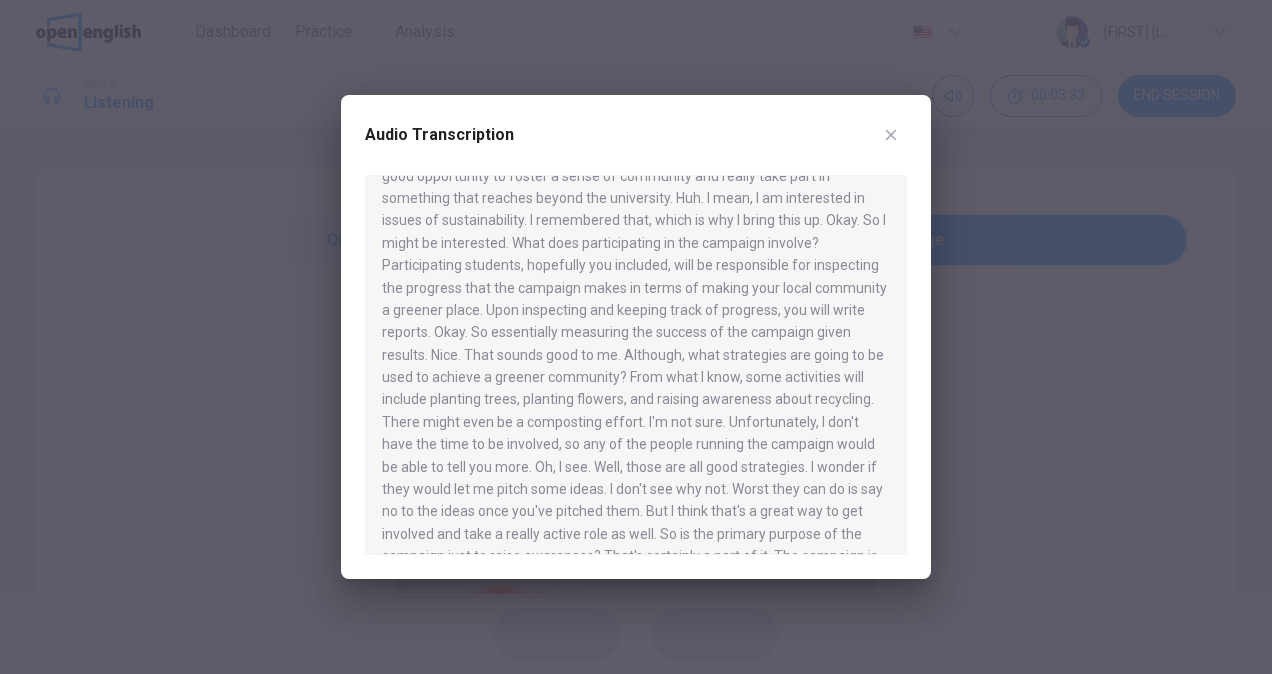scroll, scrollTop: 79, scrollLeft: 0, axis: vertical 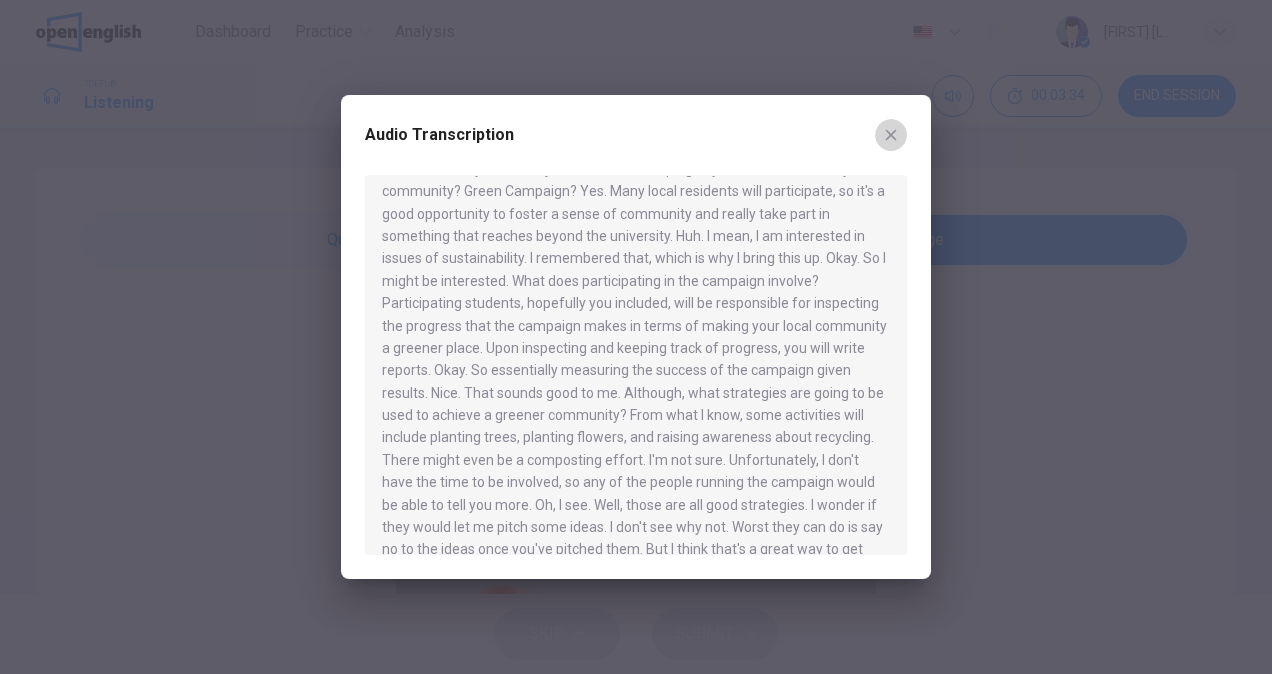click at bounding box center [891, 135] 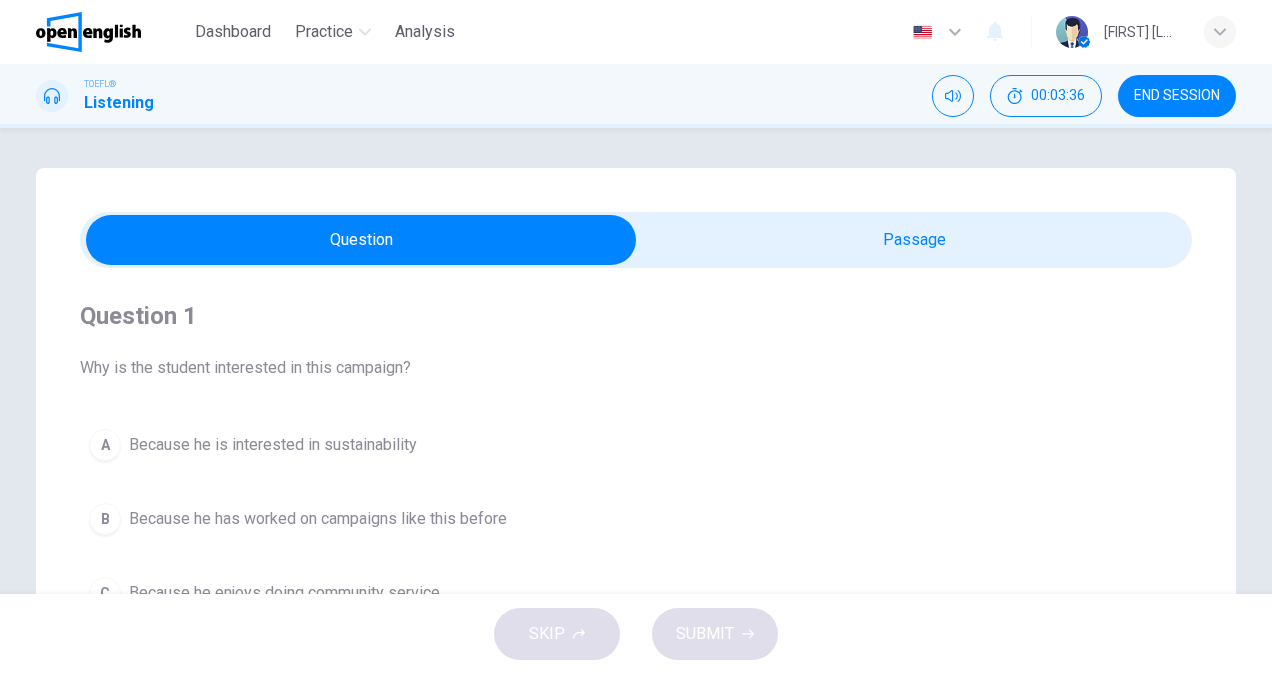 scroll, scrollTop: 0, scrollLeft: 0, axis: both 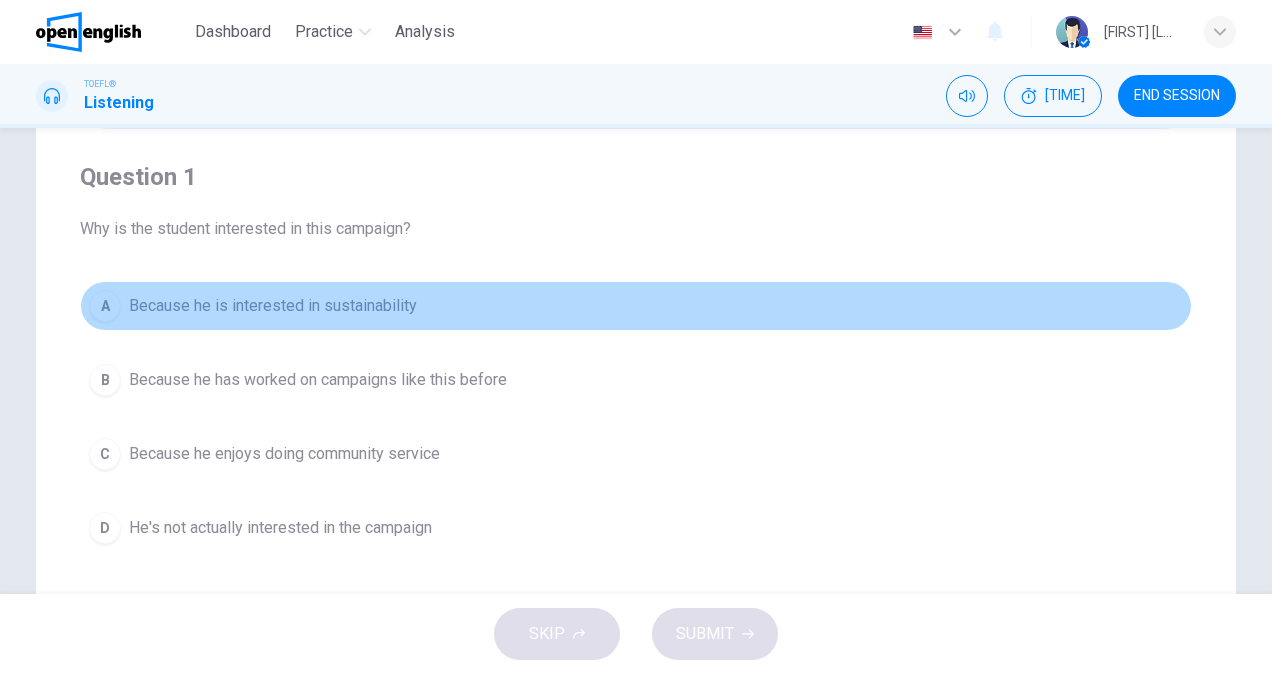 click on "Because he is interested in sustainability" at bounding box center (273, 306) 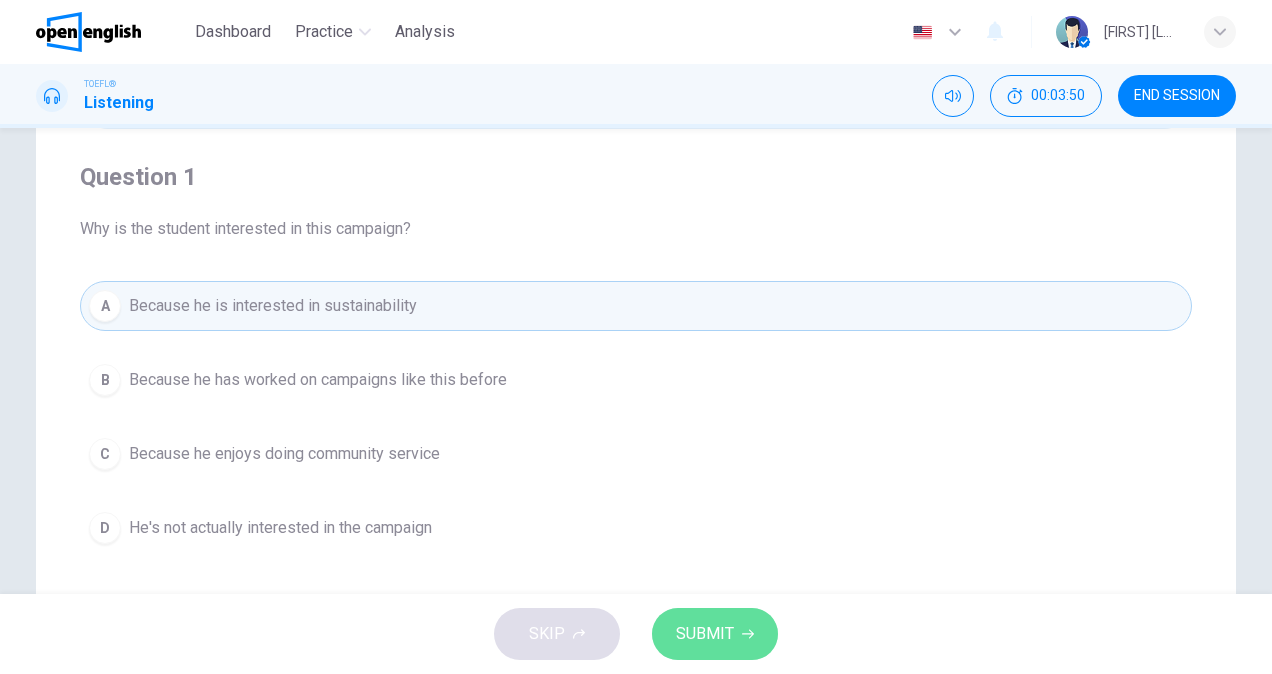 click on "SUBMIT" at bounding box center (705, 634) 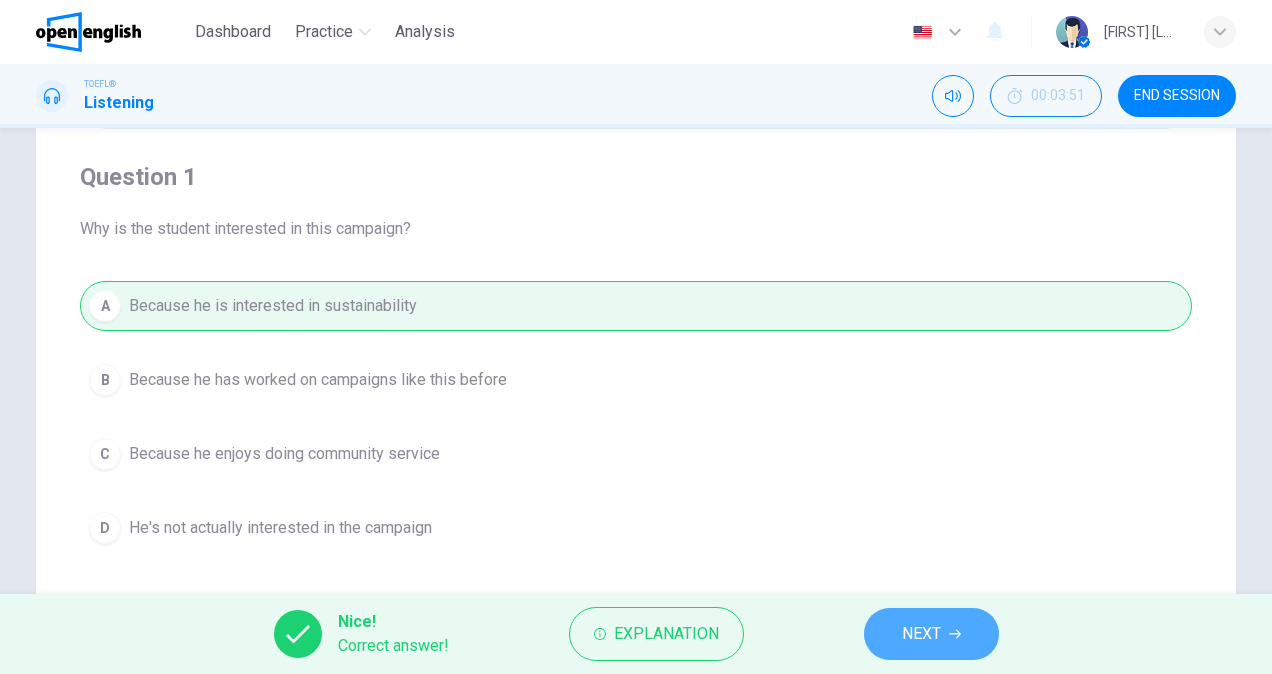 click on "NEXT" at bounding box center [931, 634] 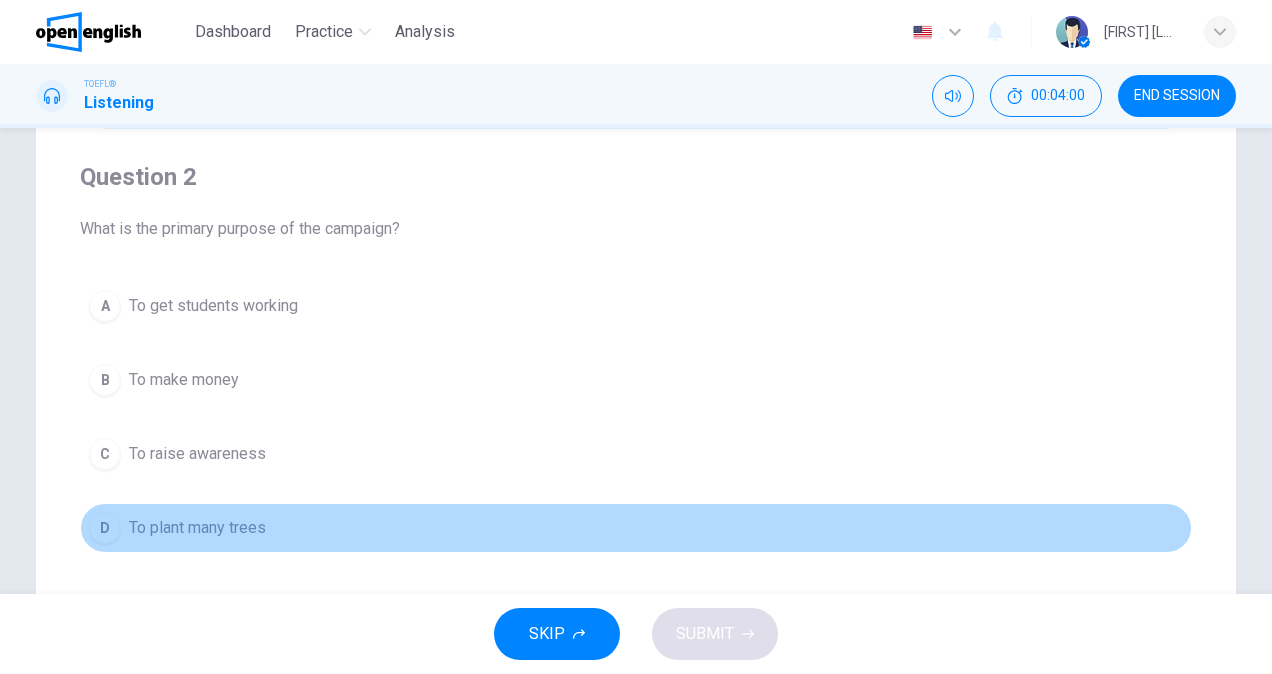 click on "To plant many trees" at bounding box center [213, 306] 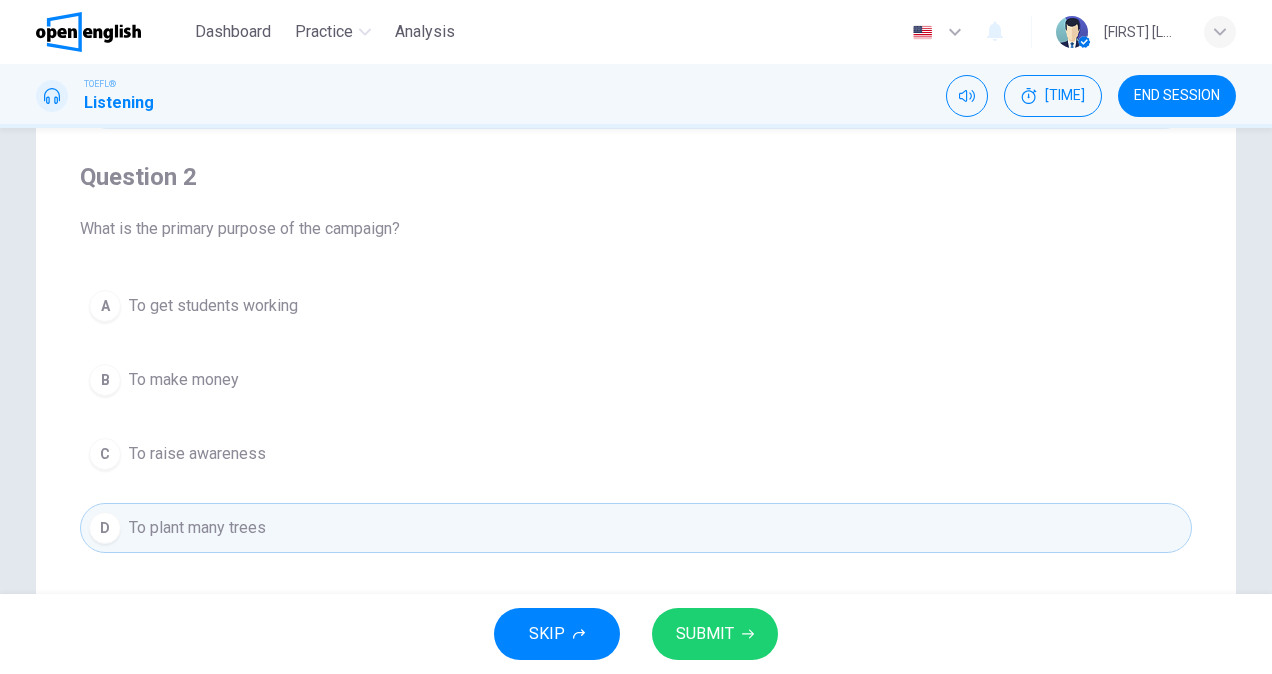 click on "SUBMIT" at bounding box center [715, 634] 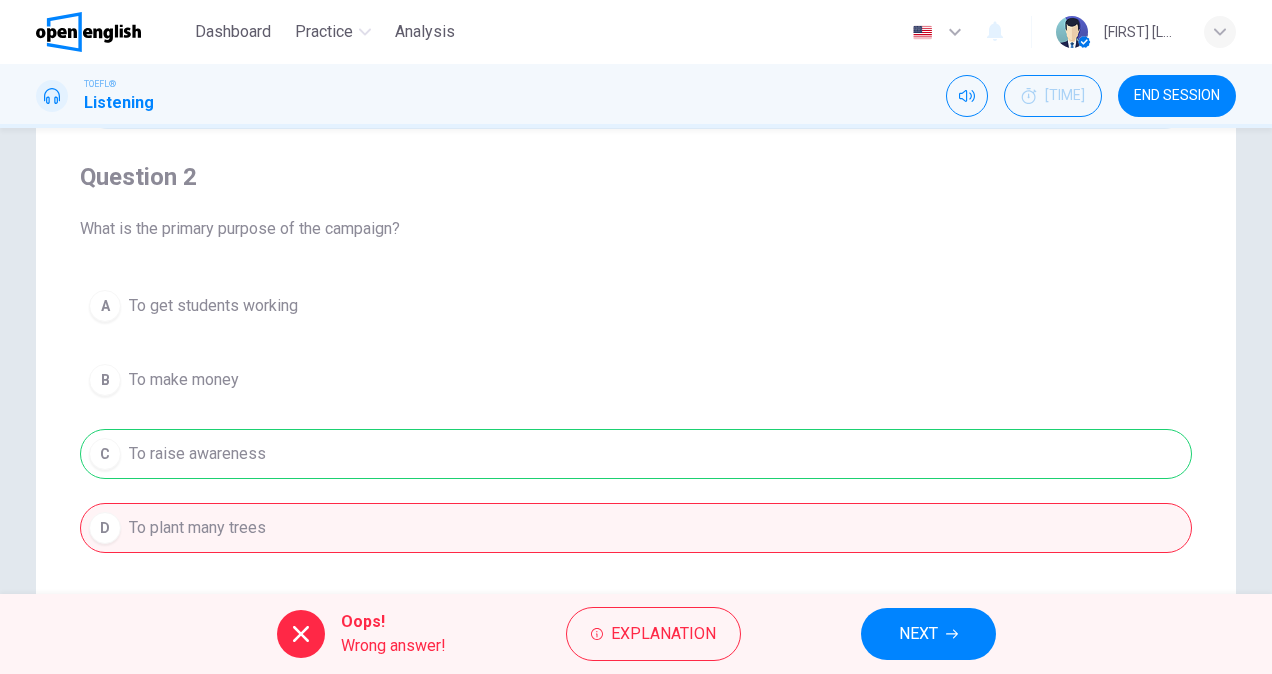 click on "A To get students working B To make money C To raise awareness D To plant many trees" at bounding box center (636, 417) 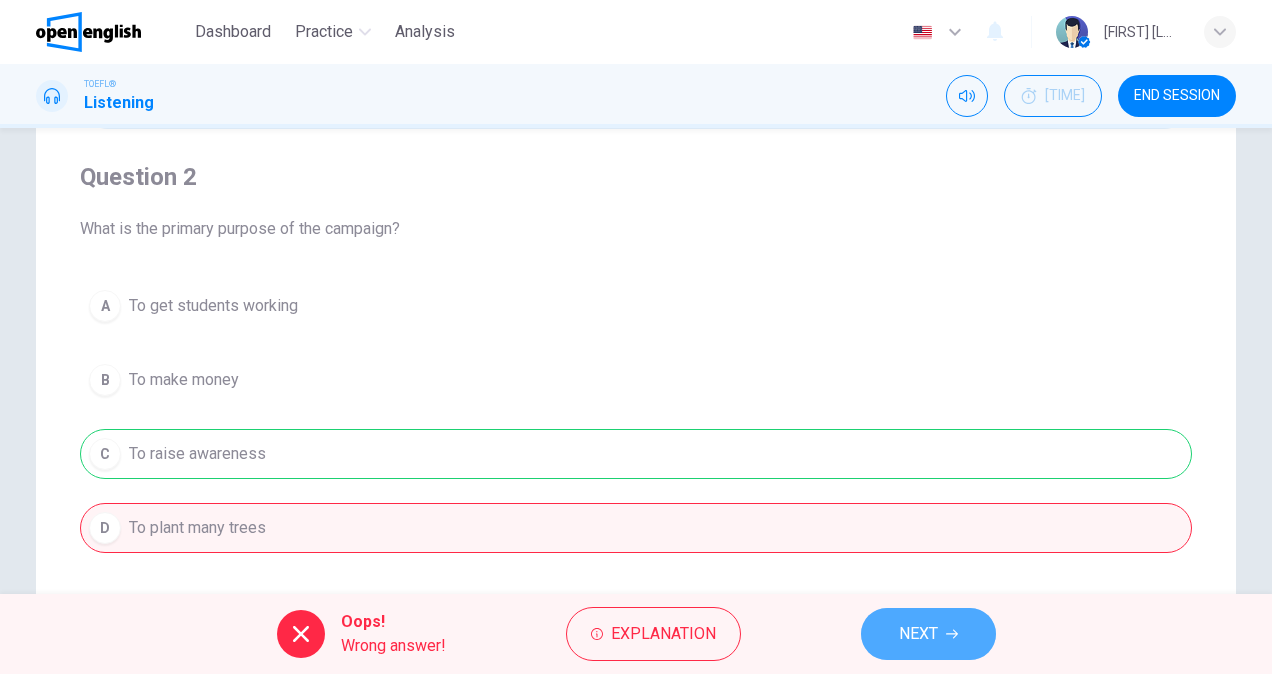 click on "NEXT" at bounding box center (918, 634) 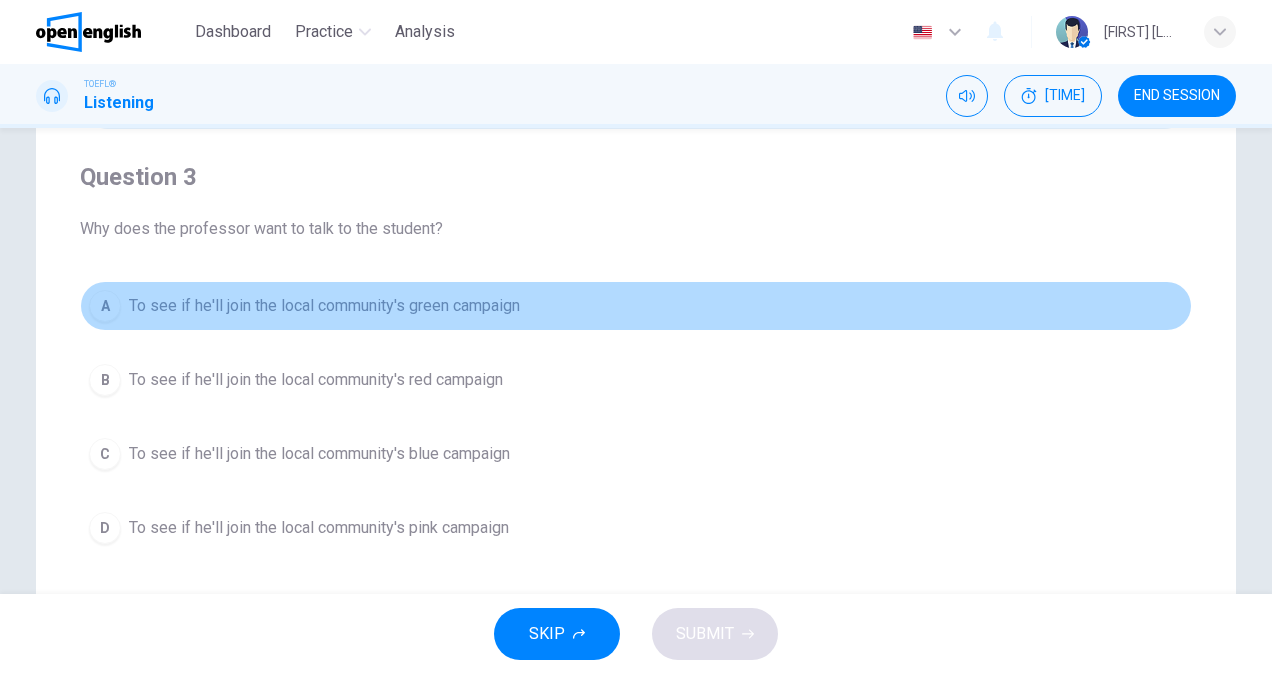 click on "To see if he'll join the local community's green campaign" at bounding box center [324, 306] 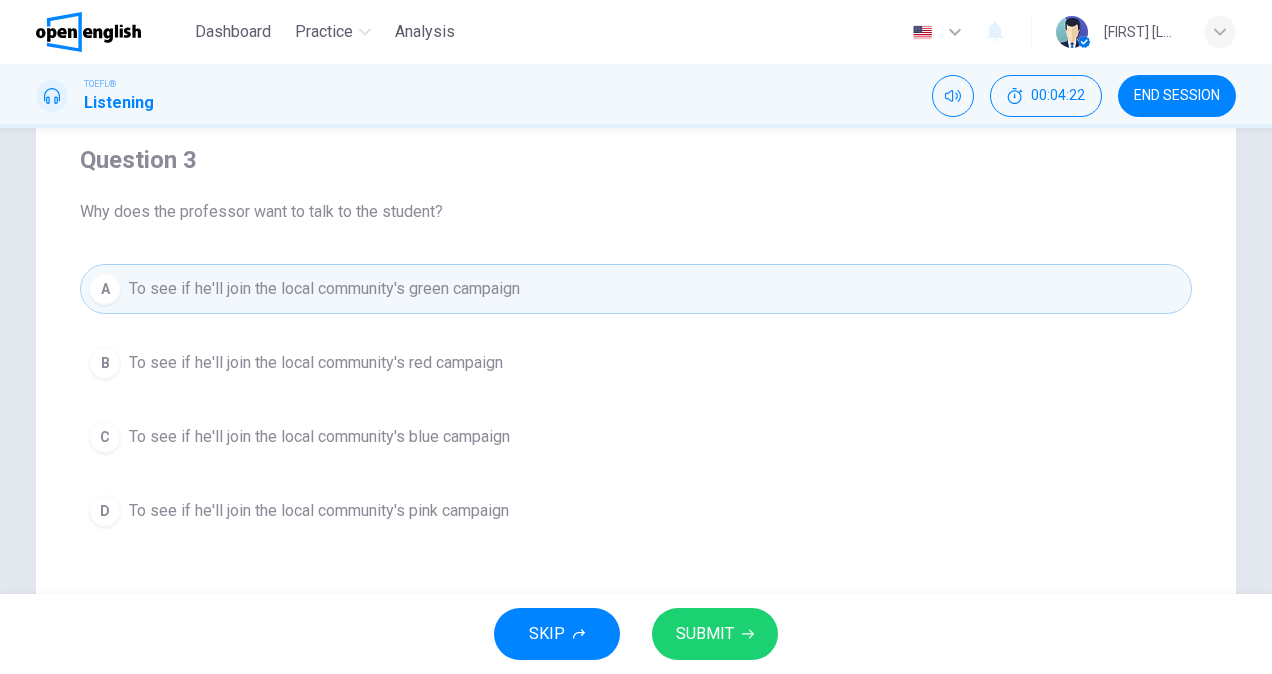 scroll, scrollTop: 103, scrollLeft: 0, axis: vertical 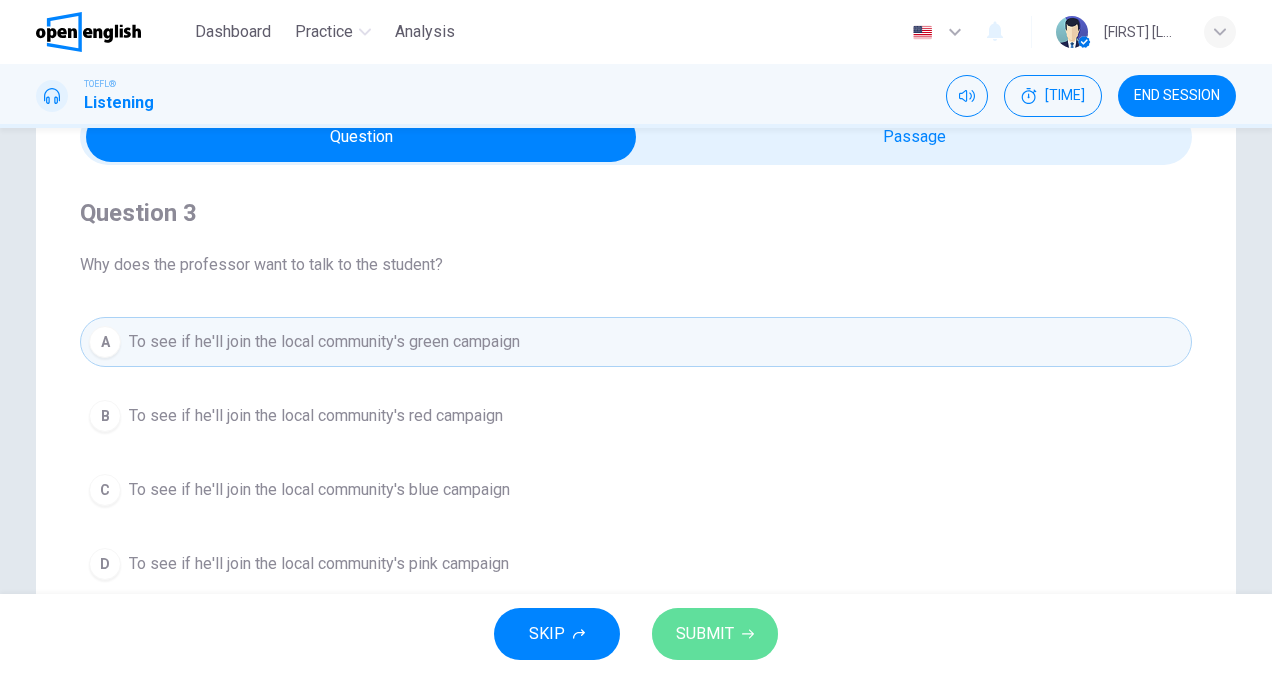 click on "SUBMIT" at bounding box center [715, 634] 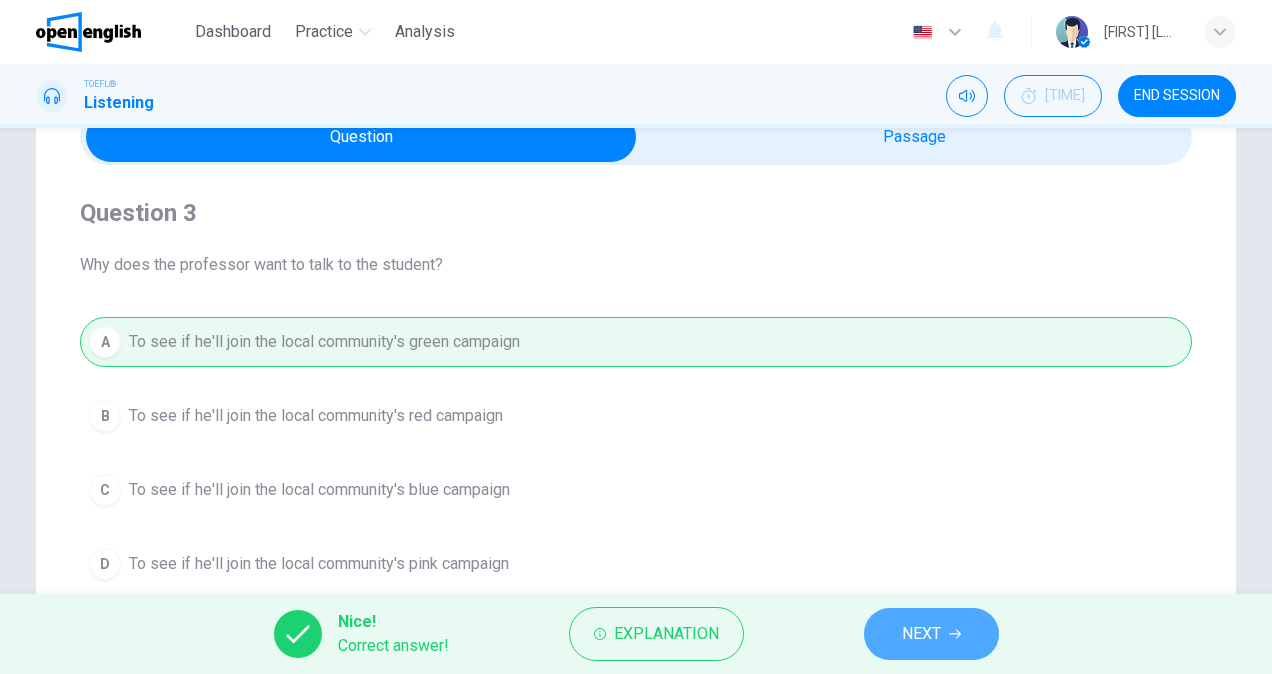 click on "NEXT" at bounding box center (921, 634) 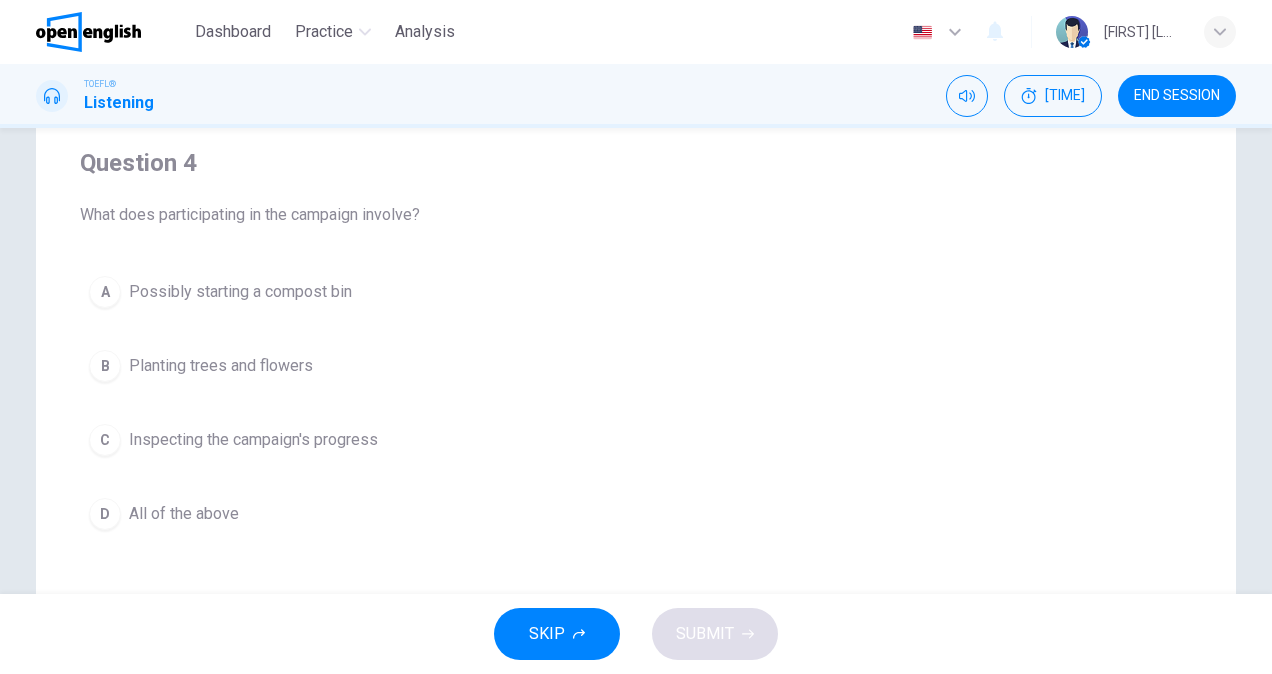 scroll, scrollTop: 155, scrollLeft: 0, axis: vertical 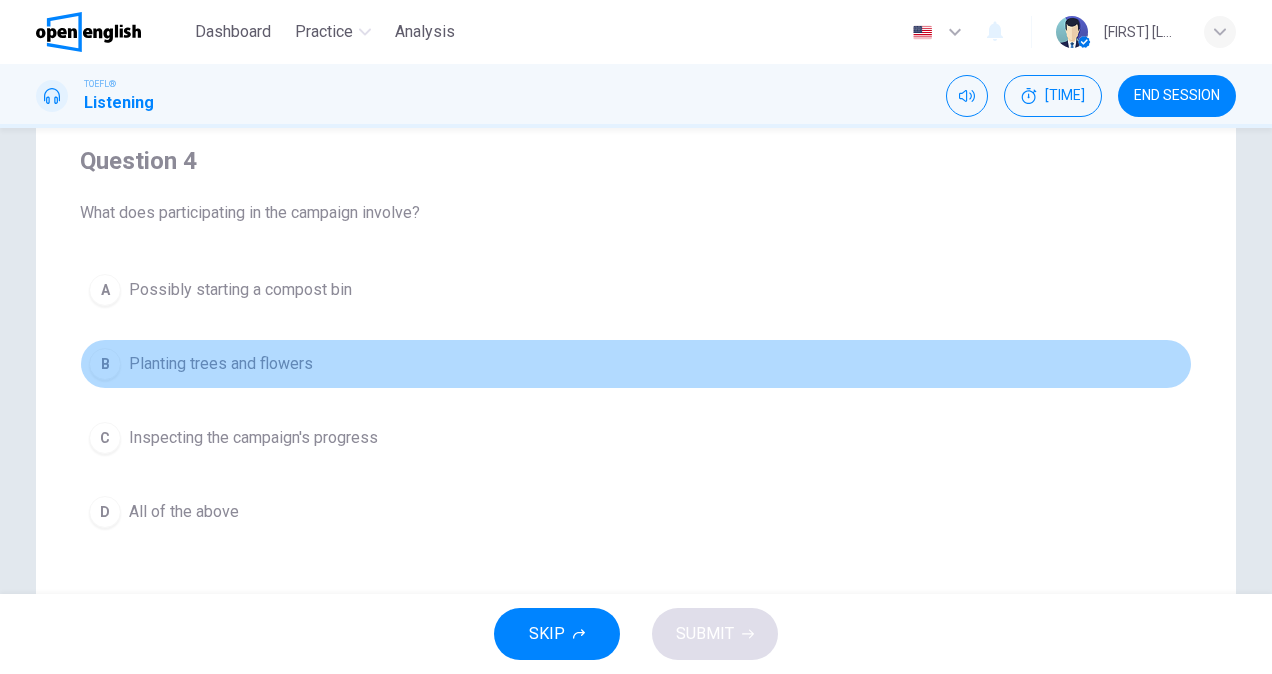 click on "Planting trees and flowers" at bounding box center (240, 290) 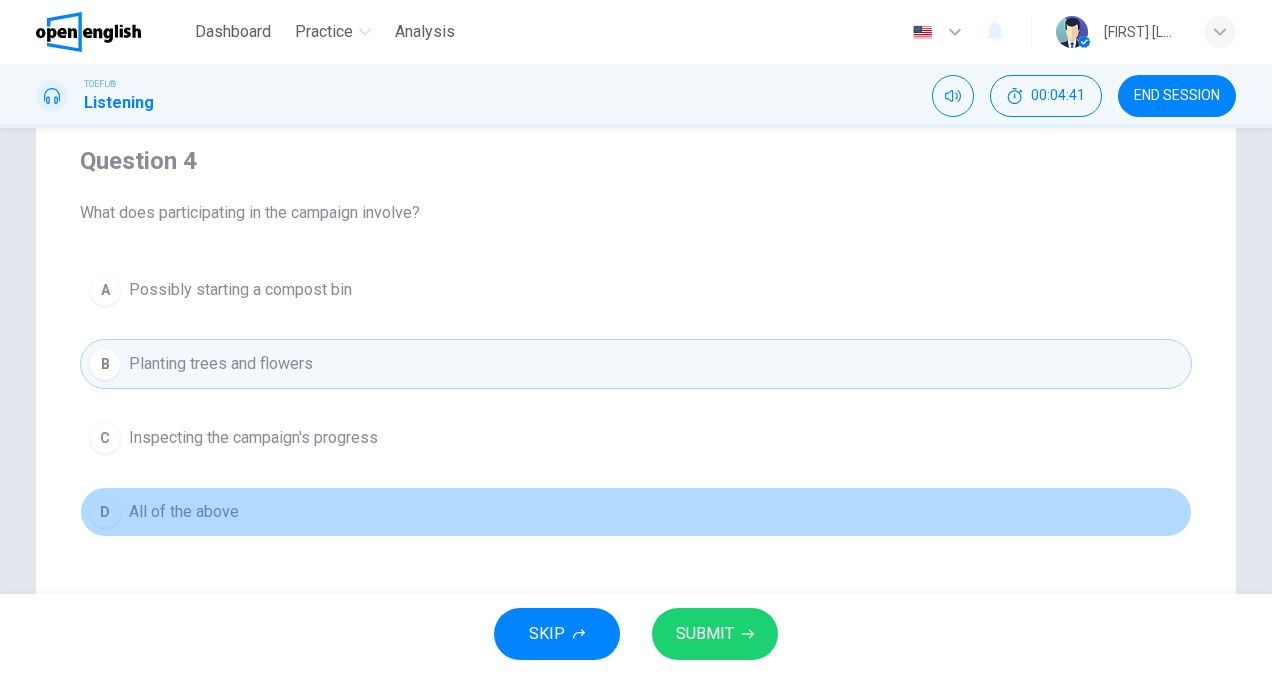 click on "All of the above" at bounding box center [240, 290] 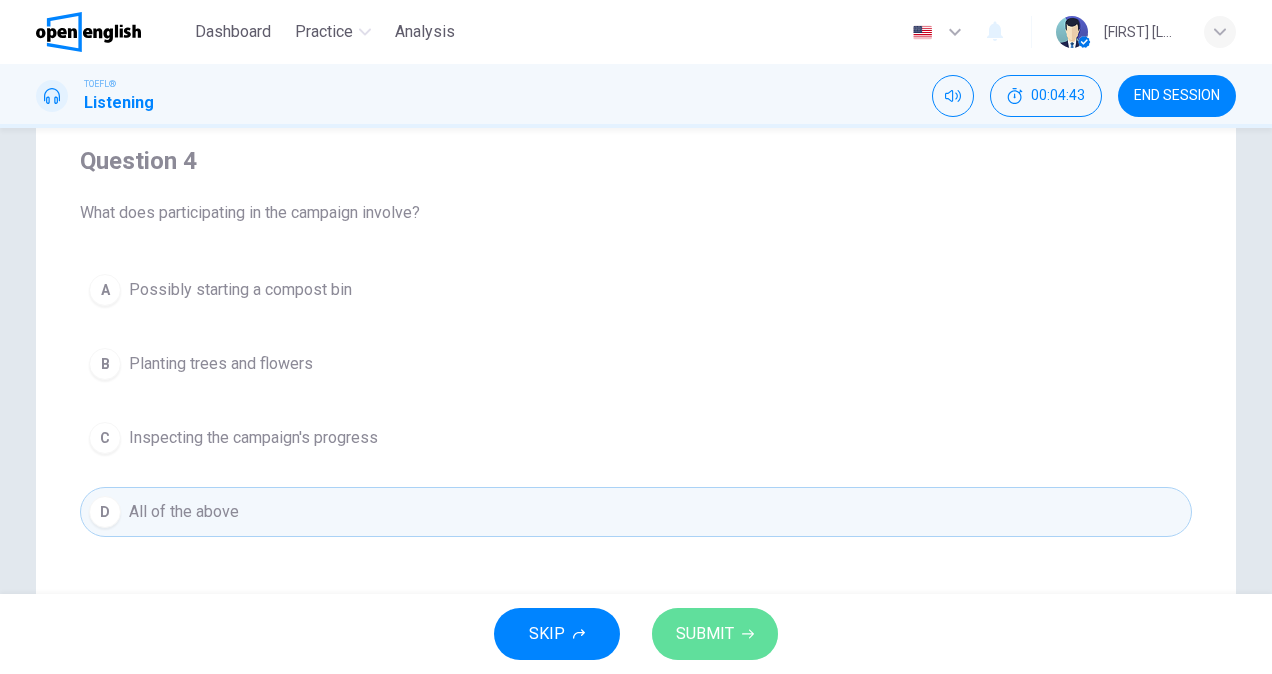 click on "SUBMIT" at bounding box center (705, 634) 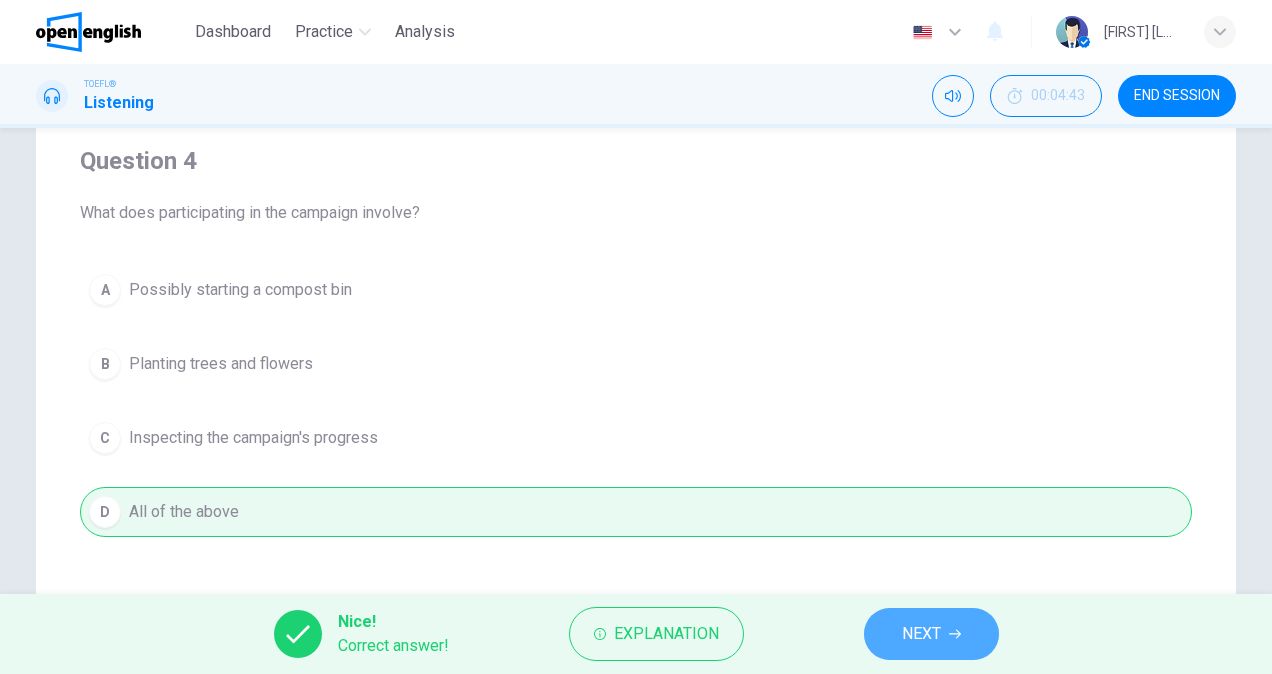 click on "NEXT" at bounding box center (931, 634) 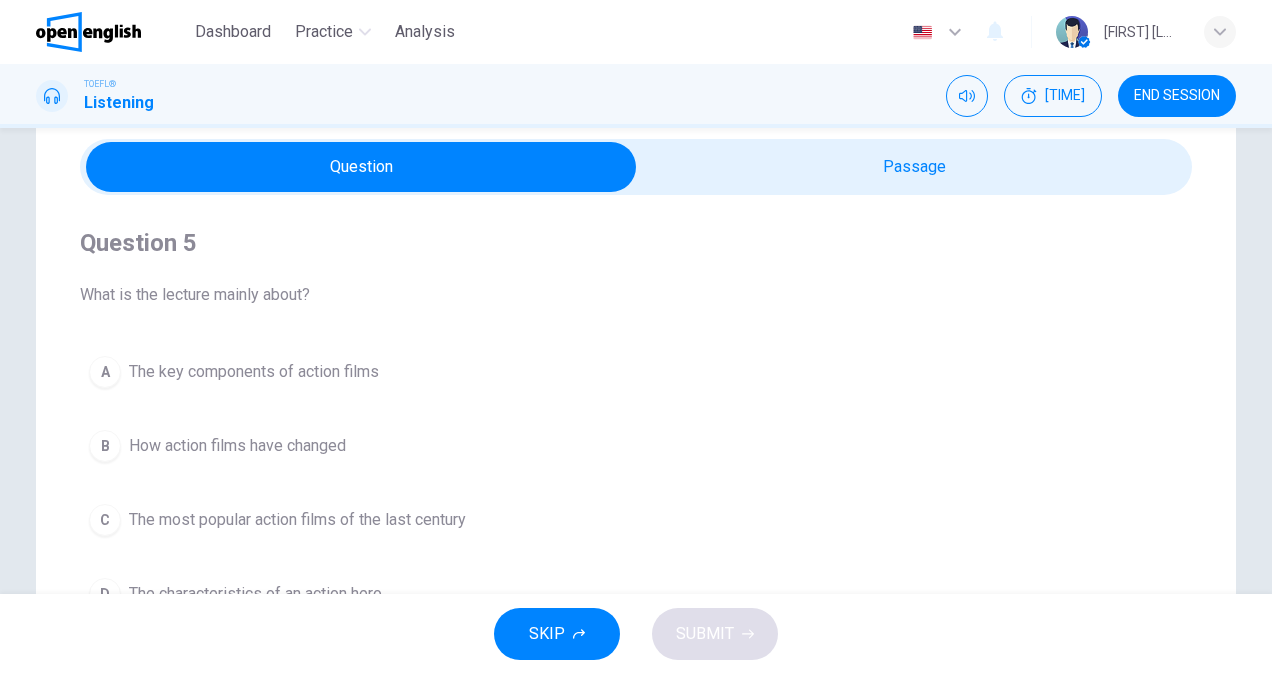 scroll, scrollTop: 84, scrollLeft: 0, axis: vertical 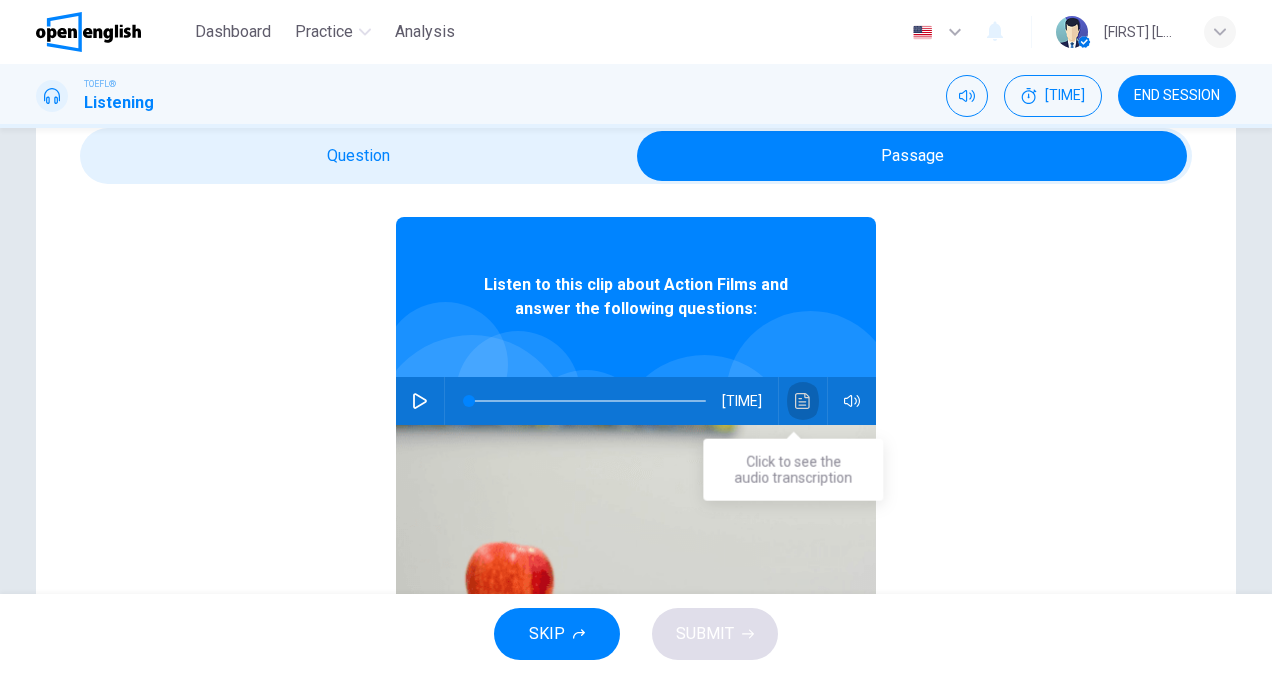 click at bounding box center (803, 401) 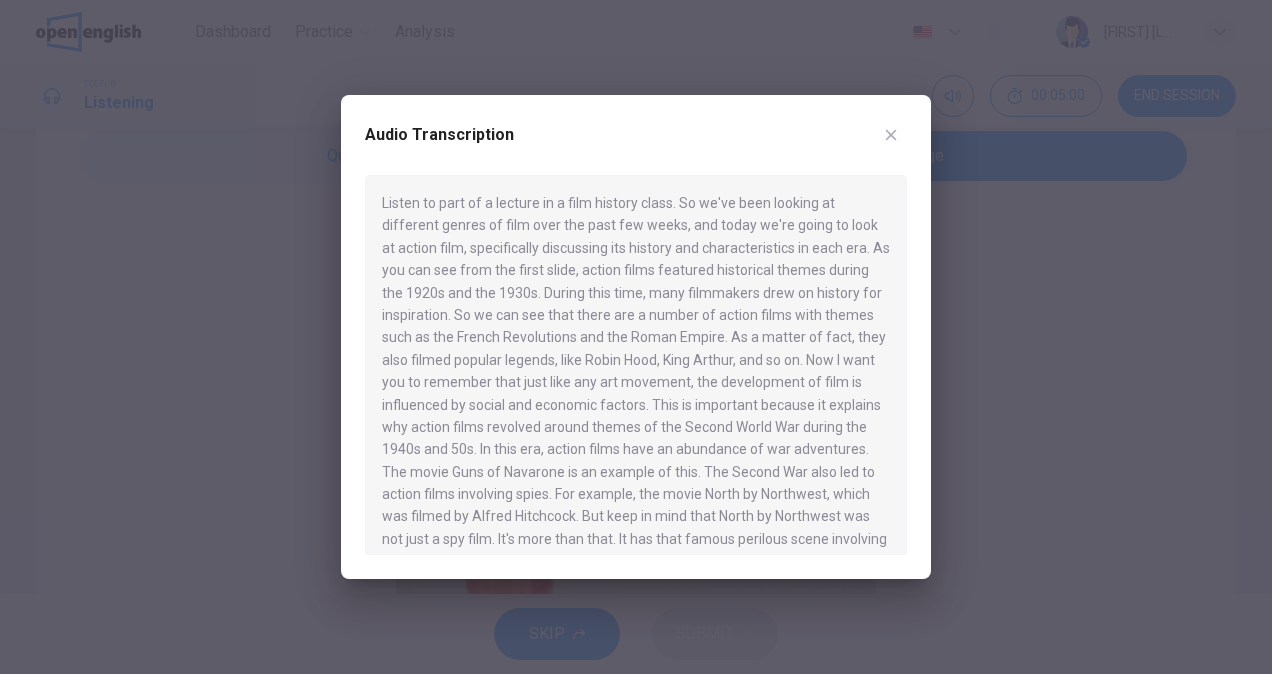 click at bounding box center [891, 135] 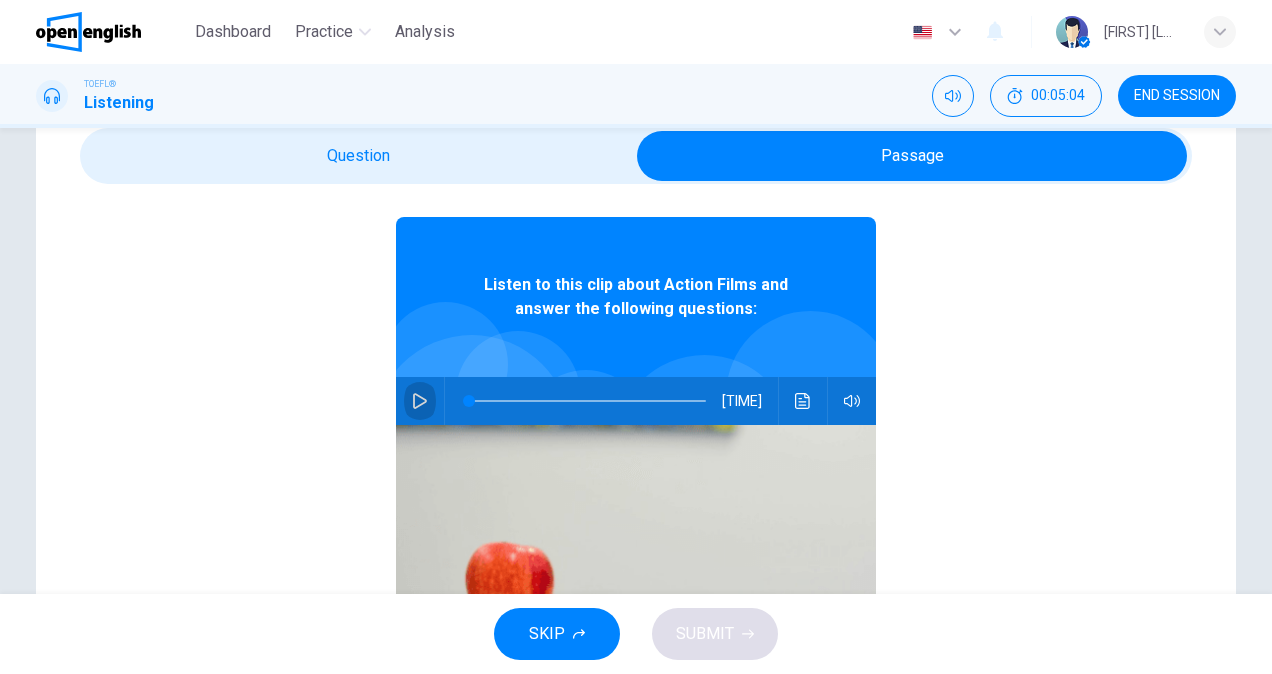click at bounding box center (420, 401) 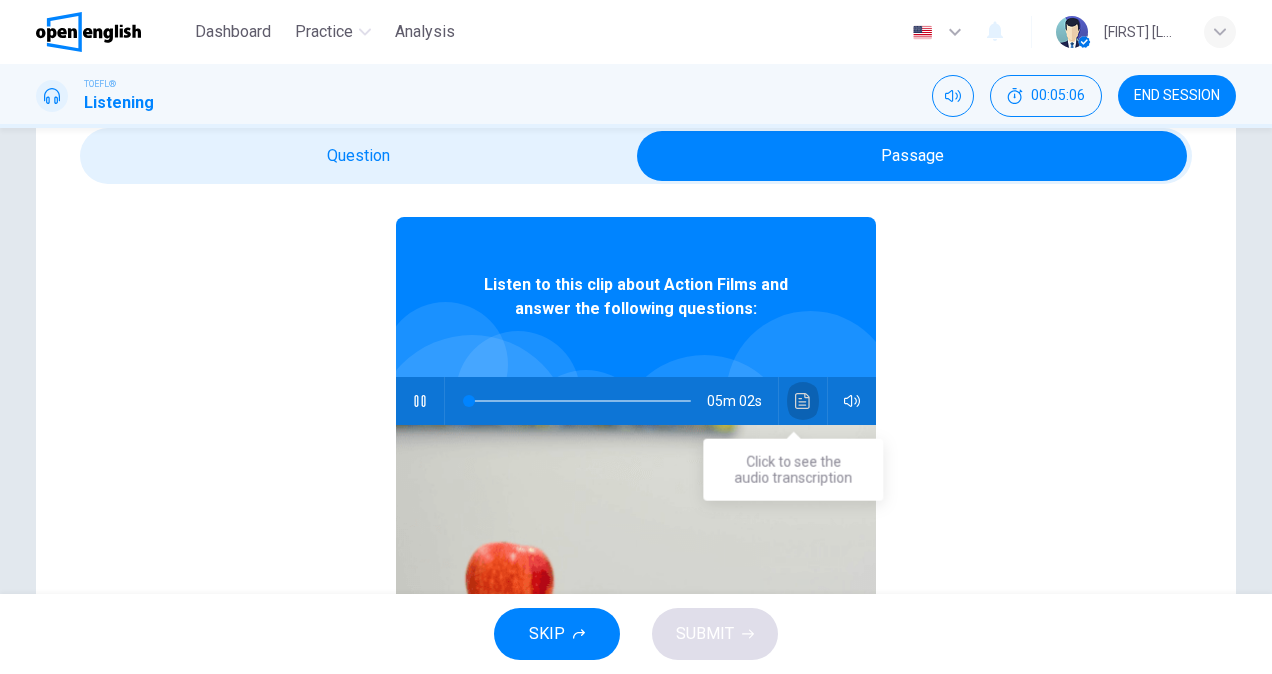 click at bounding box center [802, 401] 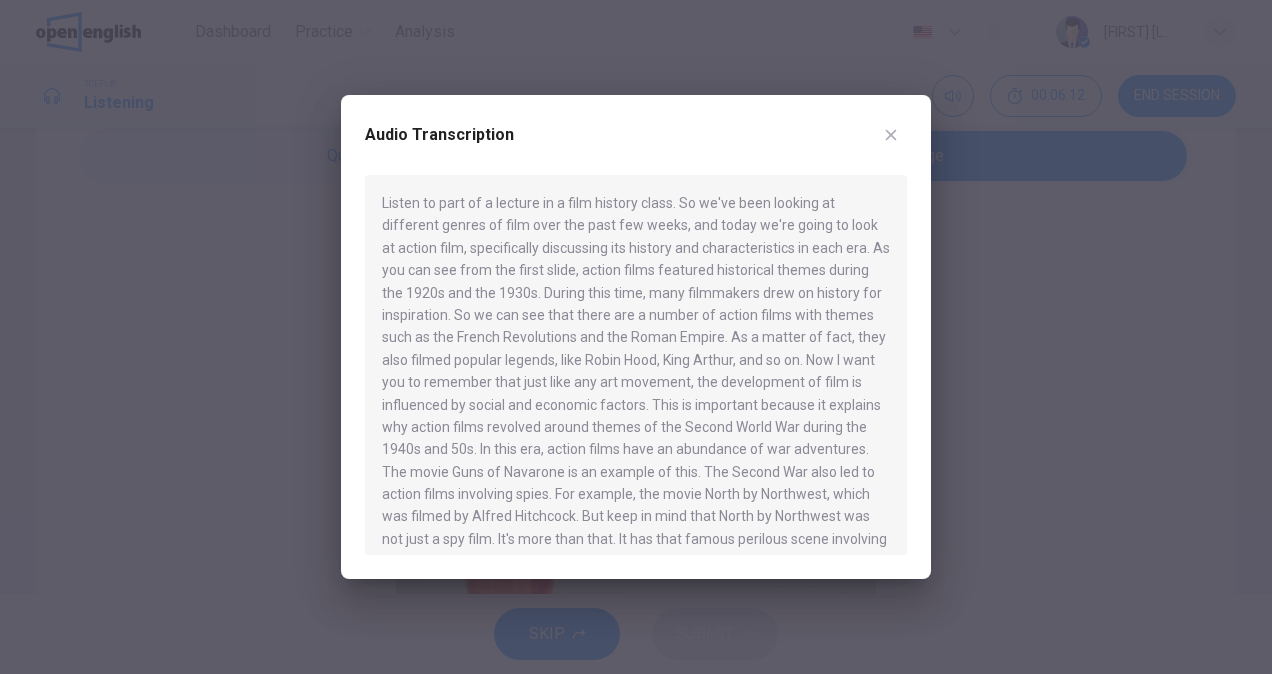 type 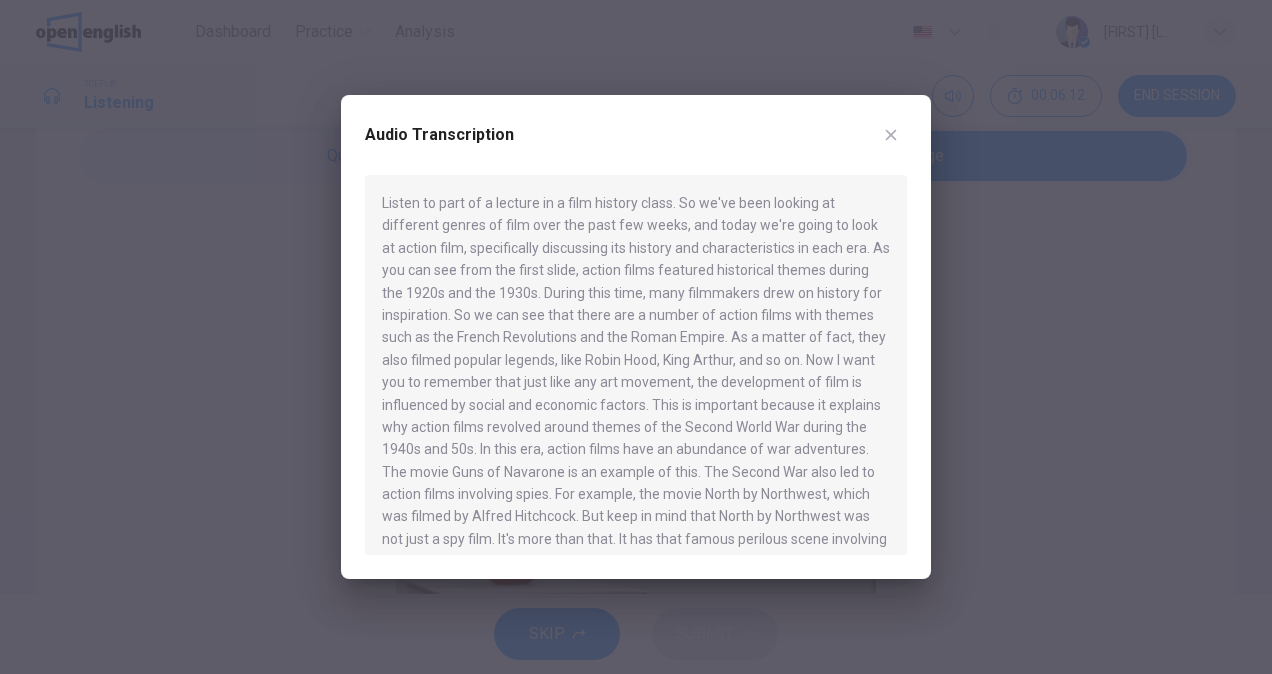 scroll, scrollTop: 112, scrollLeft: 0, axis: vertical 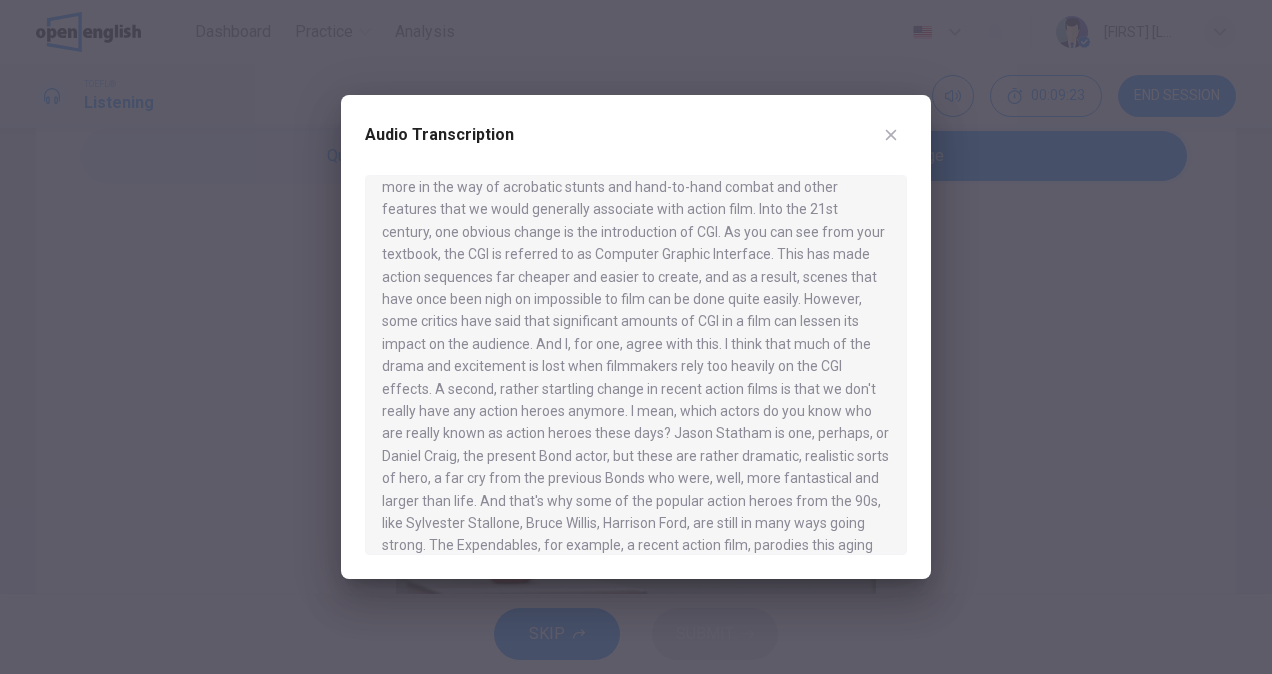click at bounding box center [636, 365] 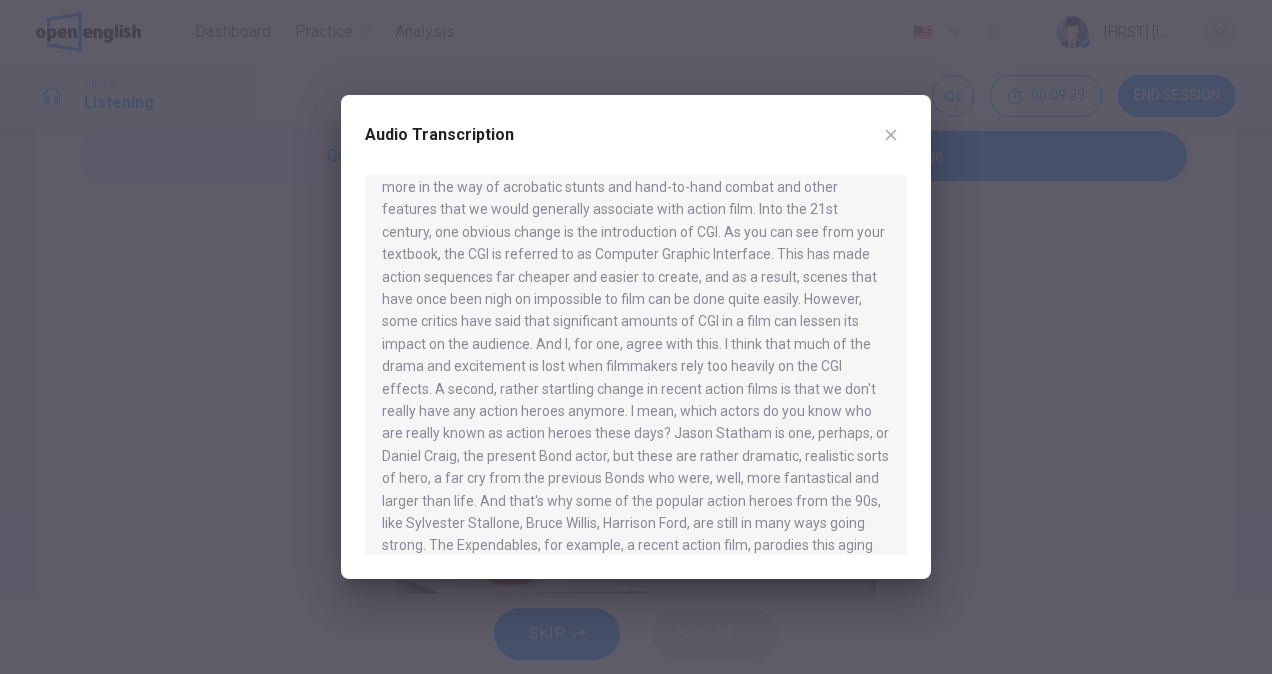 click at bounding box center (636, 365) 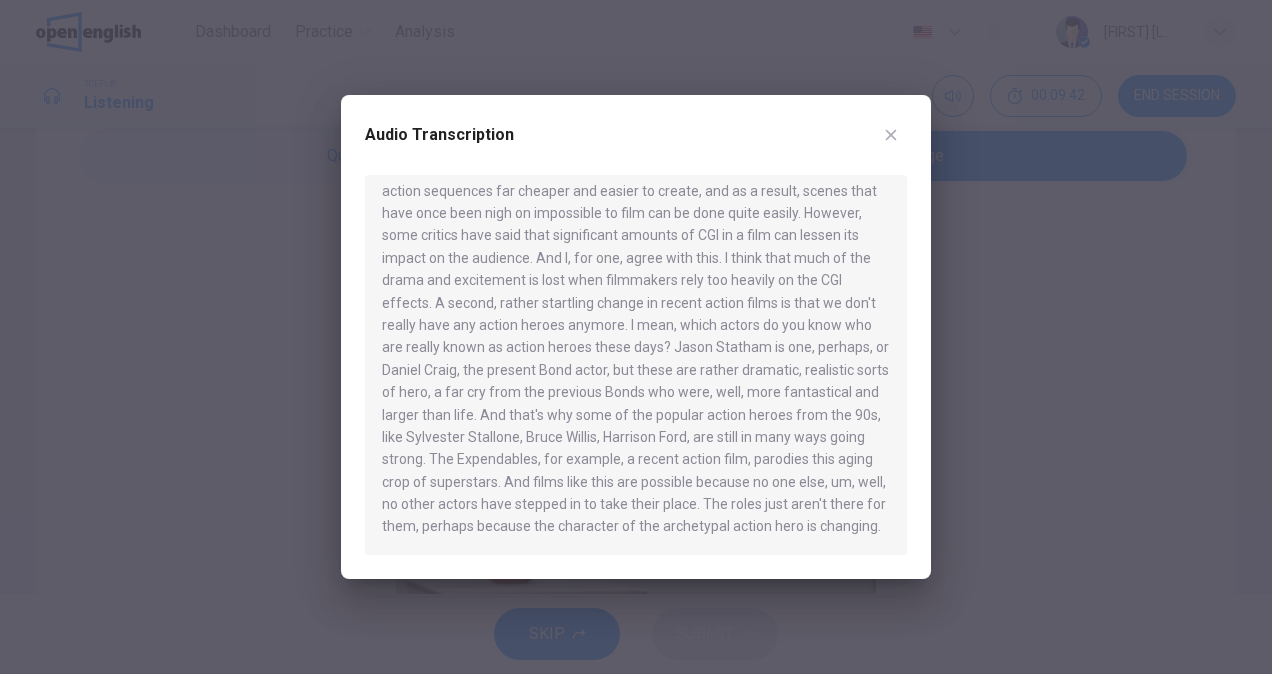 scroll, scrollTop: 929, scrollLeft: 0, axis: vertical 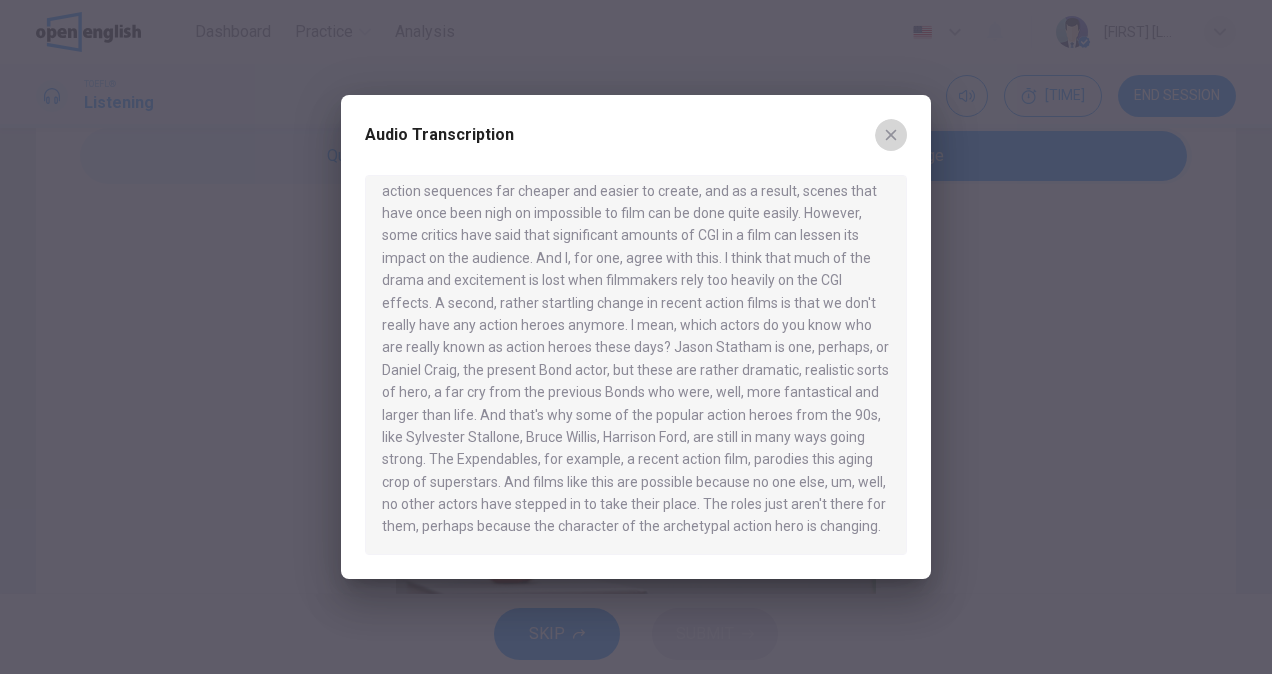 click at bounding box center [891, 135] 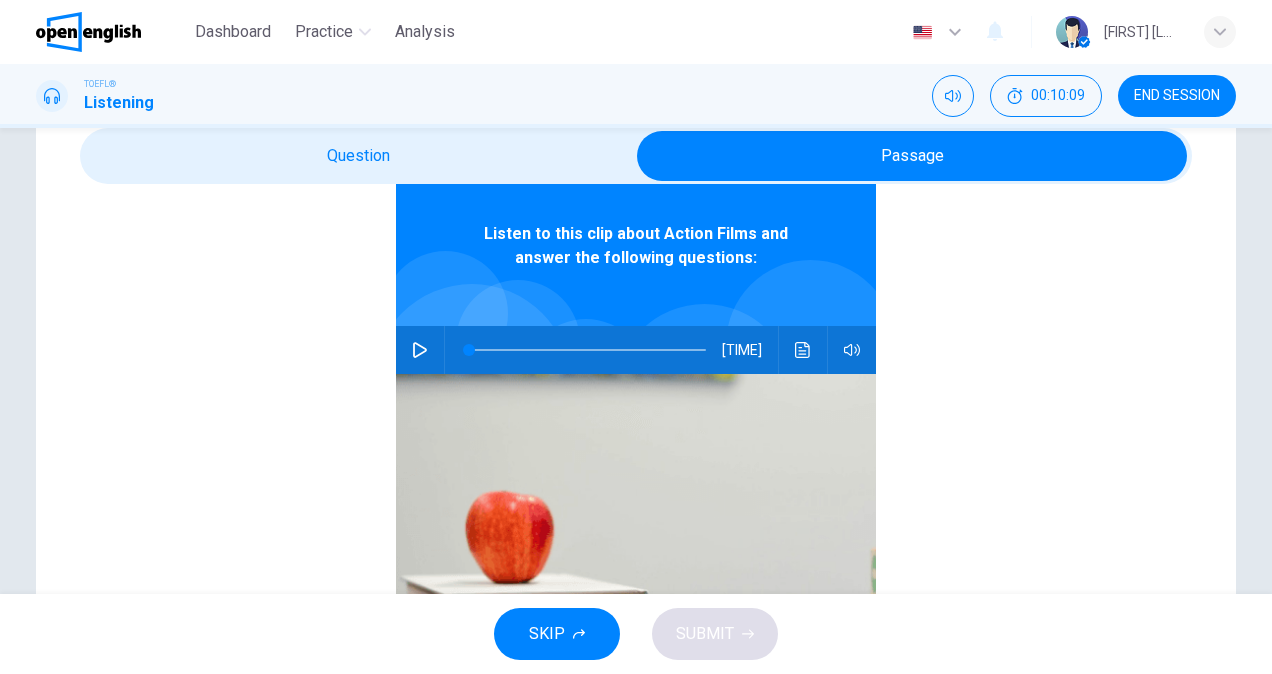 scroll, scrollTop: 0, scrollLeft: 0, axis: both 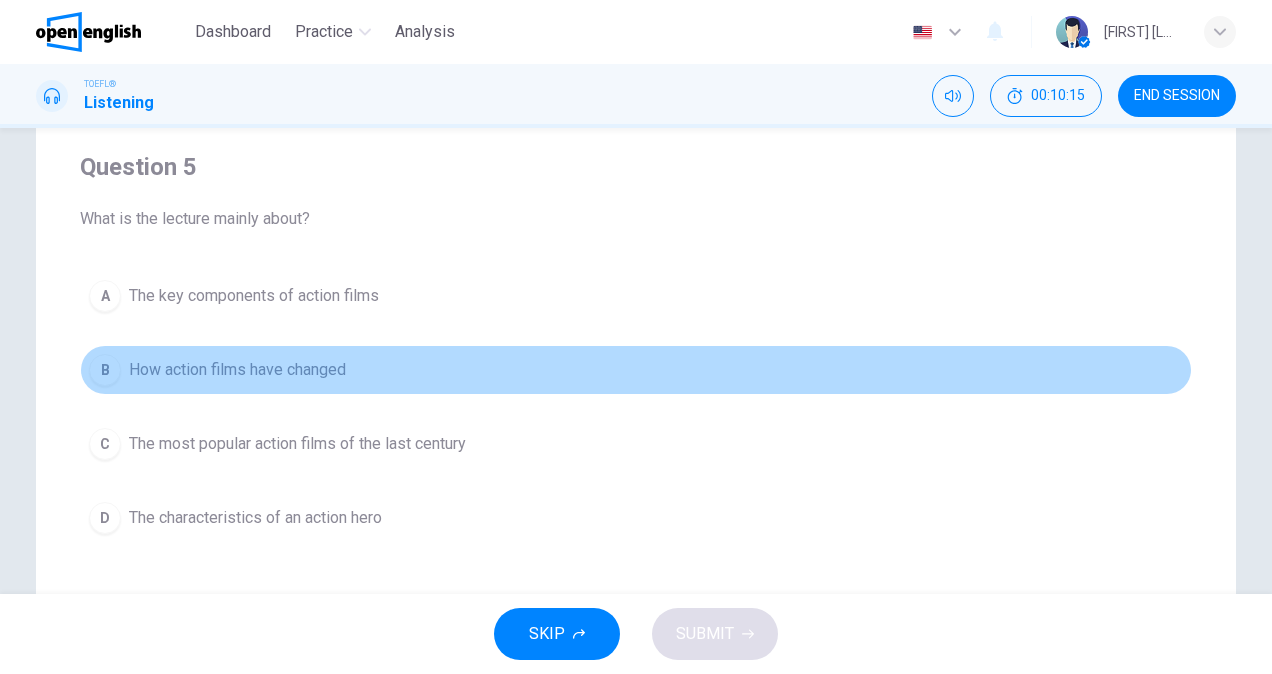 click on "How action films have changed" at bounding box center (254, 296) 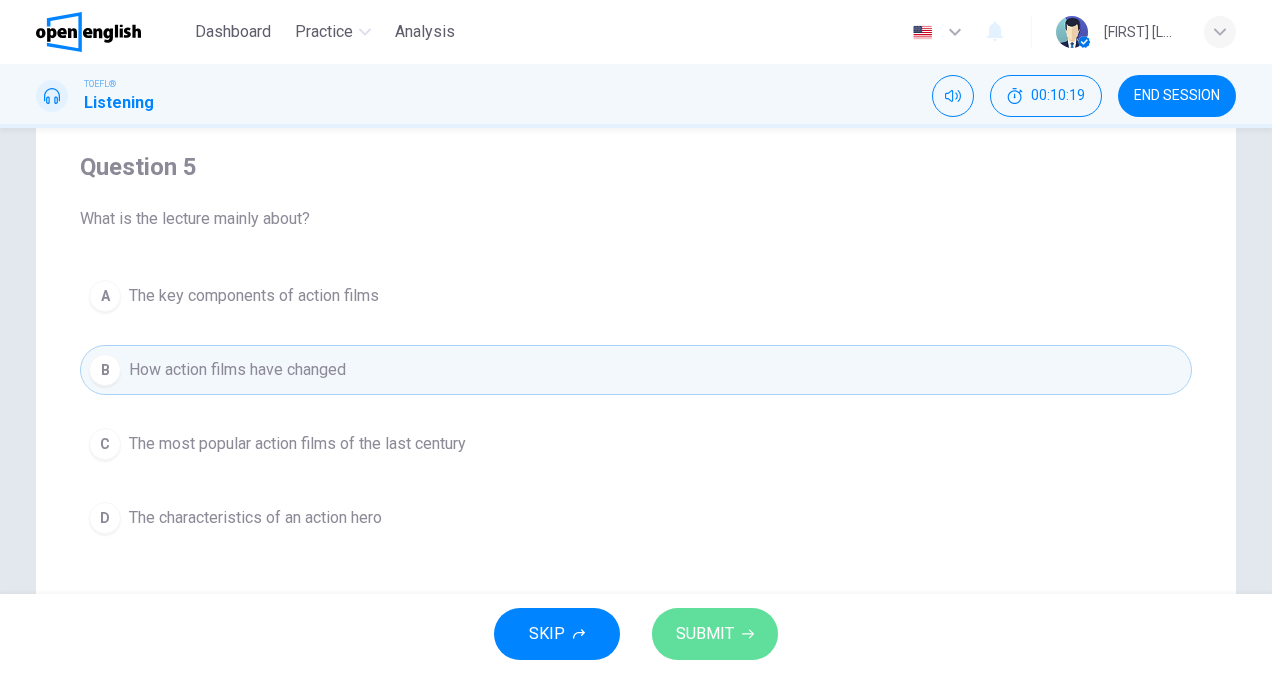 click on "SUBMIT" at bounding box center (705, 634) 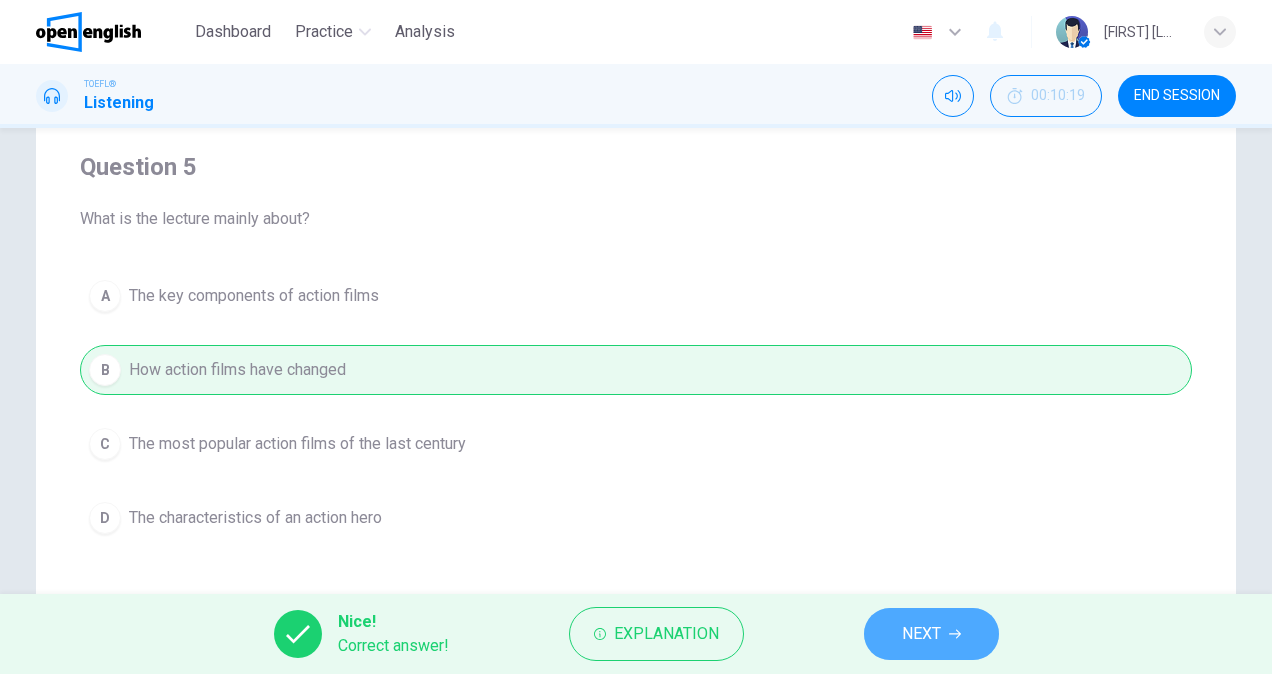 click on "NEXT" at bounding box center (931, 634) 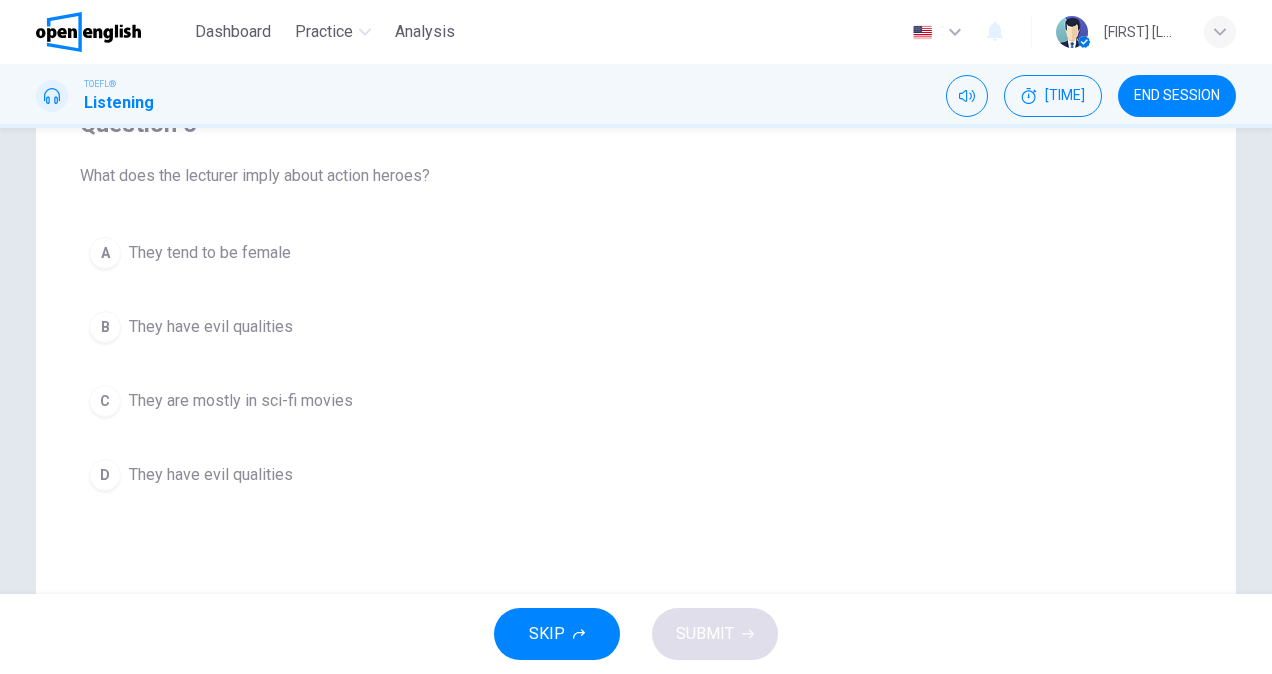 scroll, scrollTop: 195, scrollLeft: 0, axis: vertical 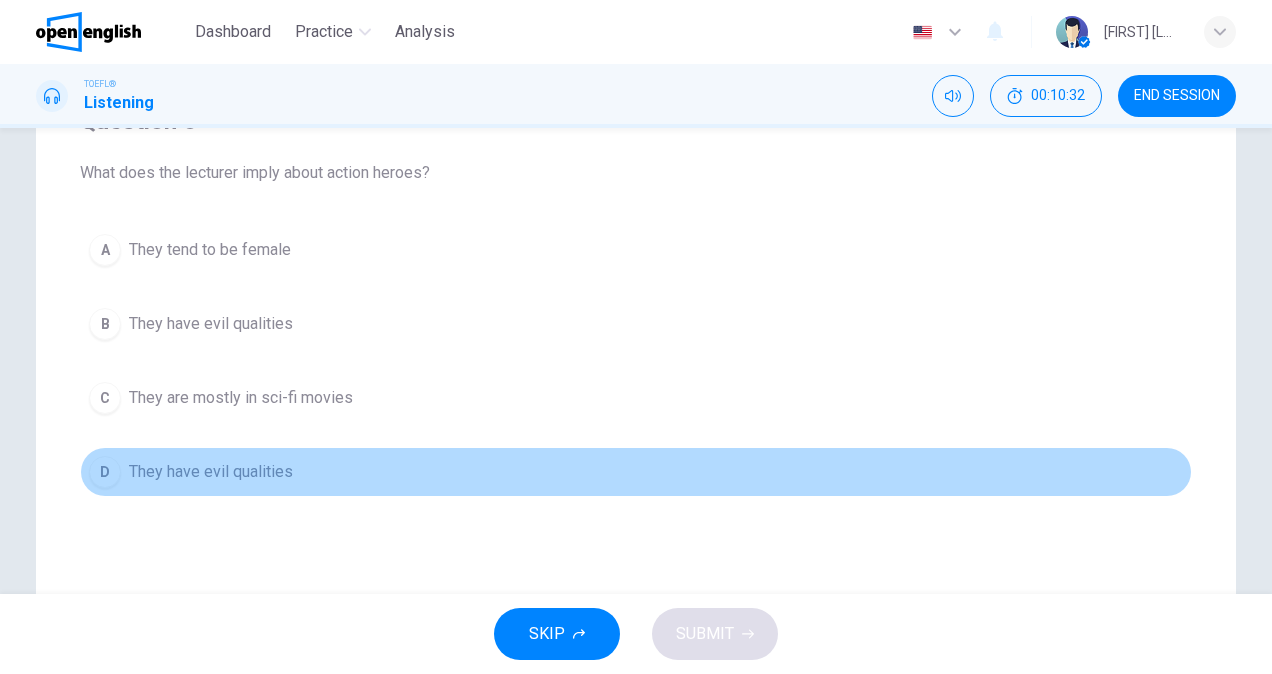 click on "They have evil qualities" at bounding box center (210, 250) 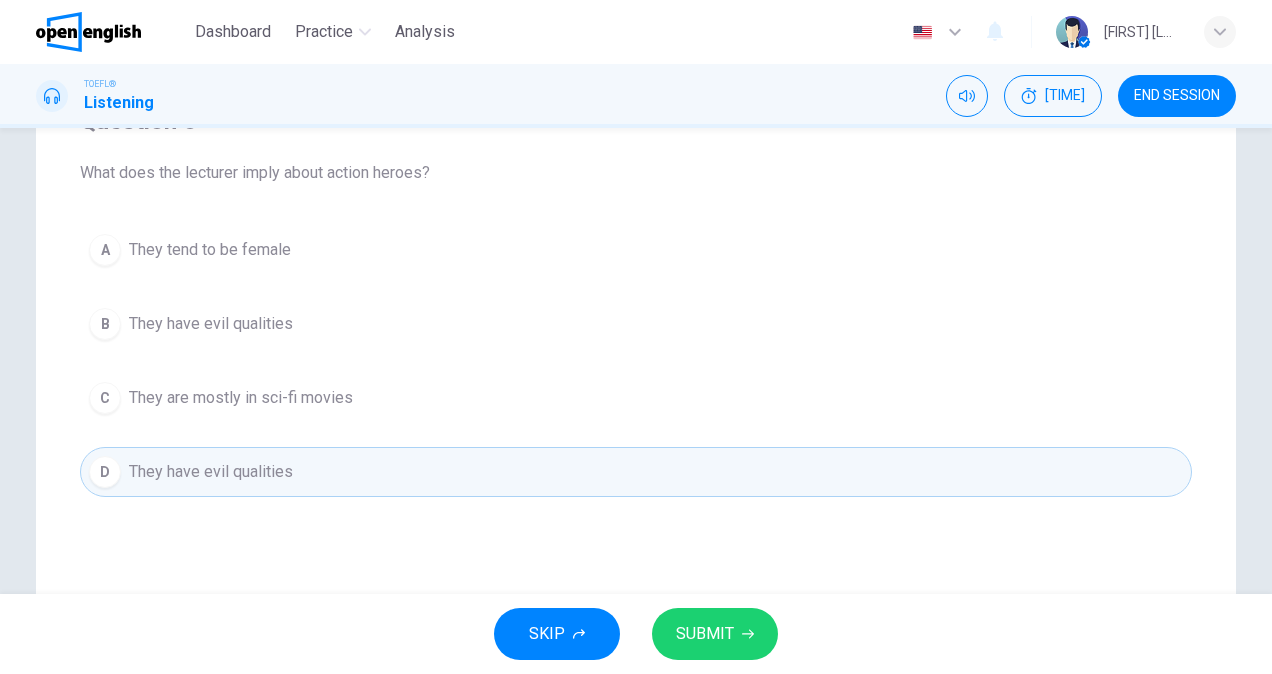 click on "SUBMIT" at bounding box center [705, 634] 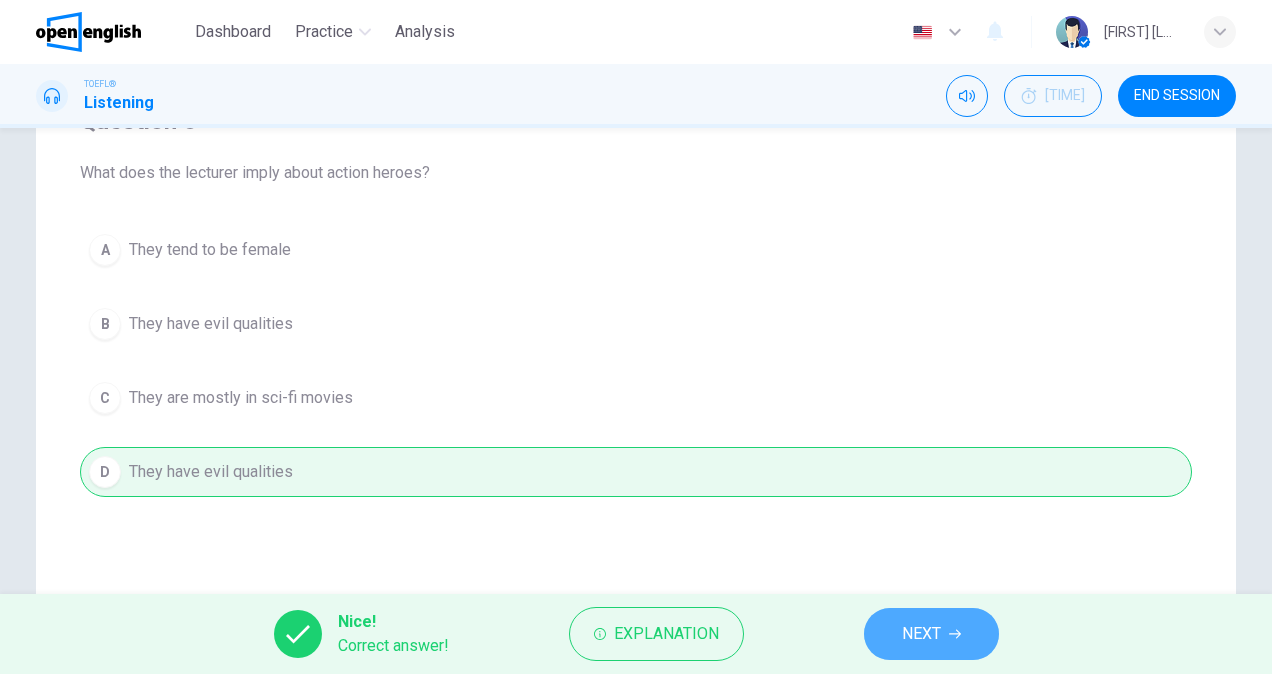 click on "NEXT" at bounding box center [921, 634] 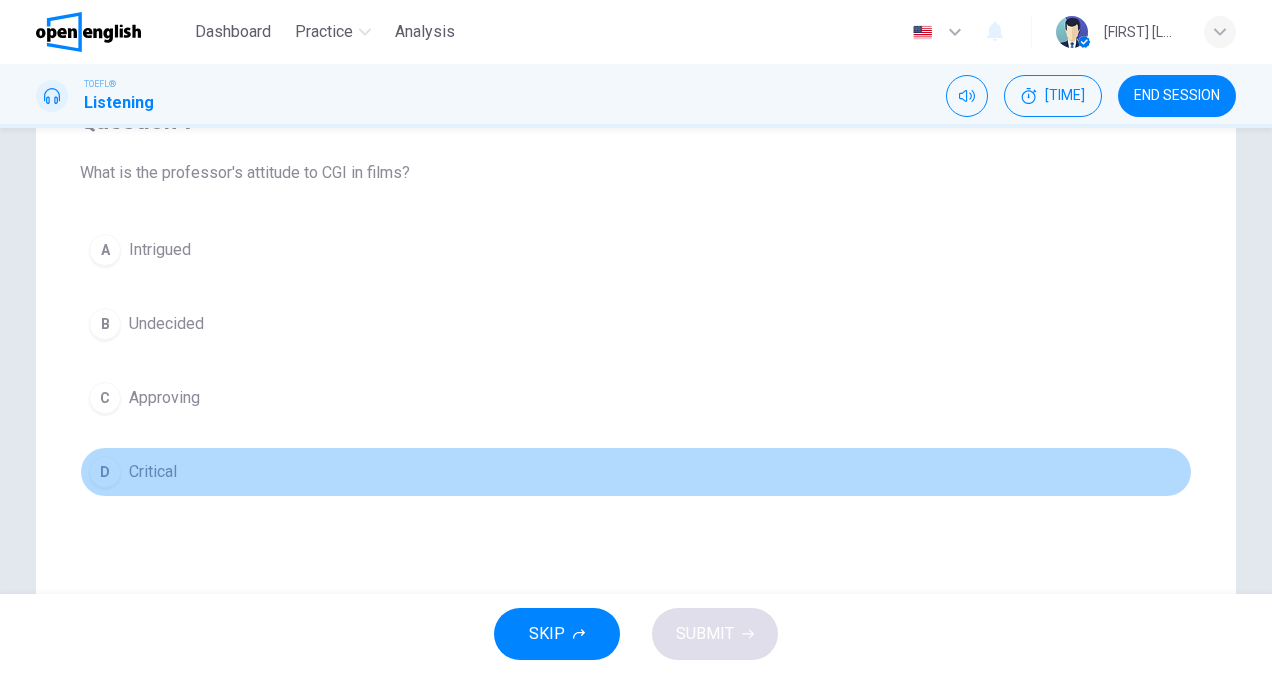 click on "D Critical" at bounding box center (636, 472) 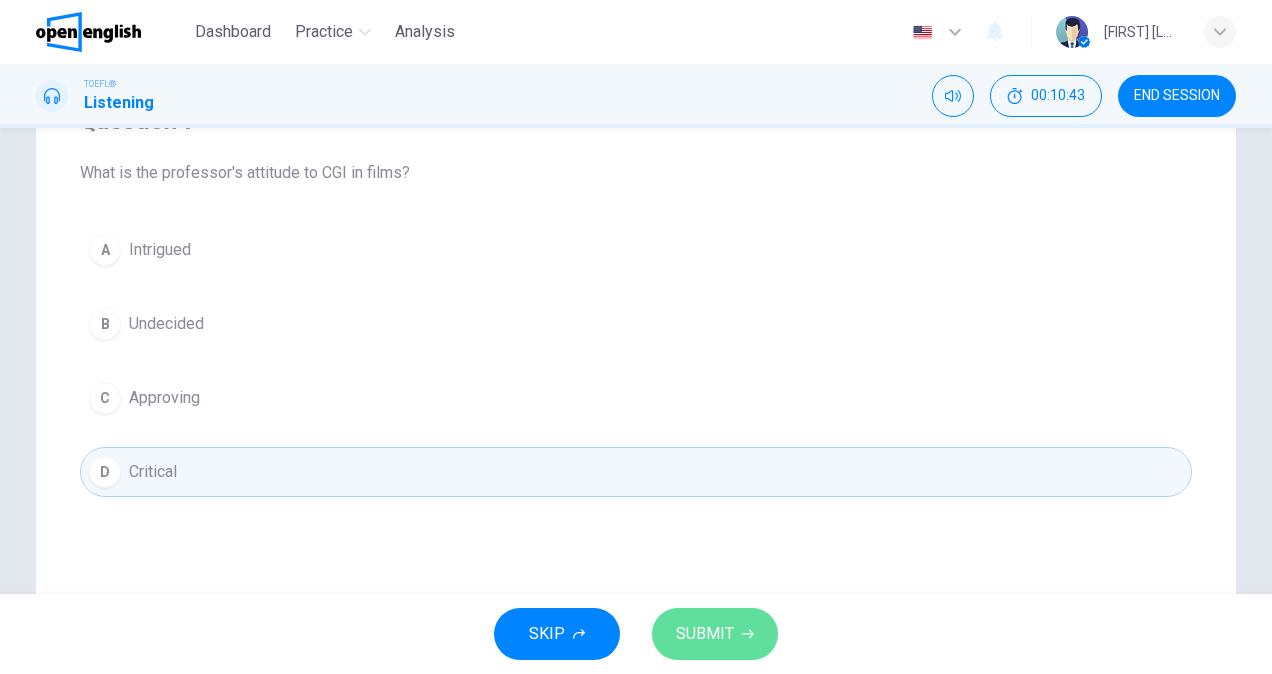 click on "SUBMIT" at bounding box center (715, 634) 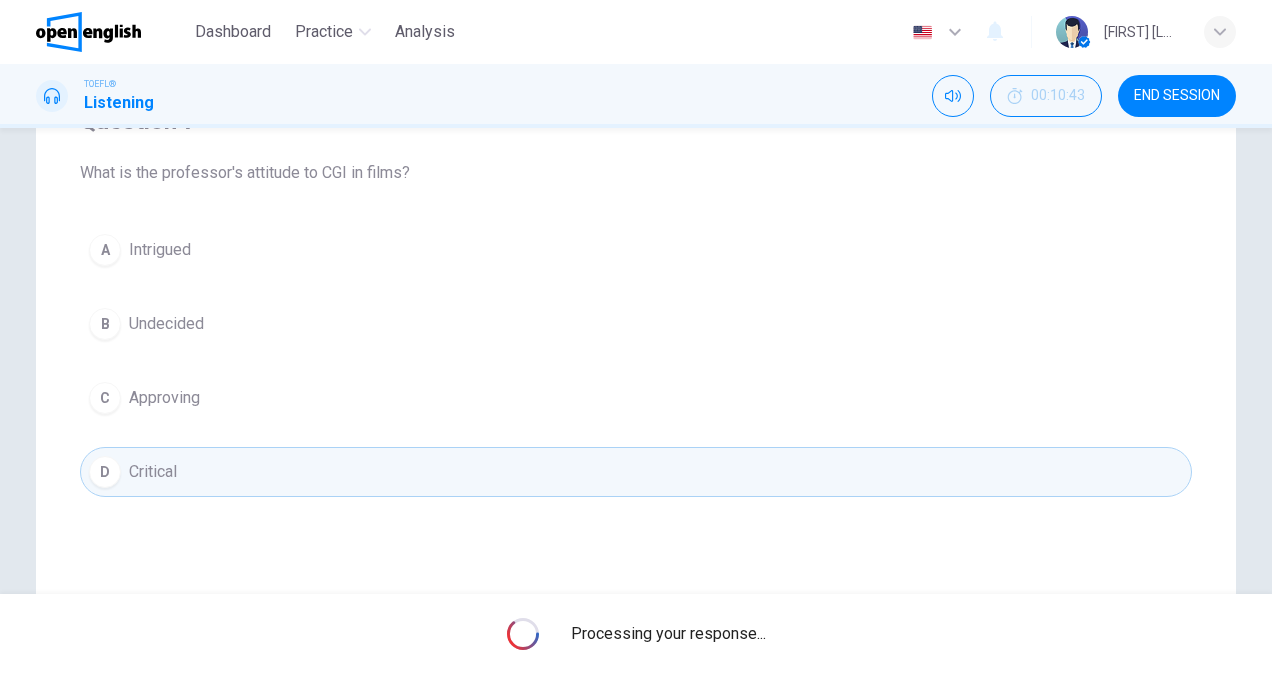 click on "Processing your response..." at bounding box center (636, 634) 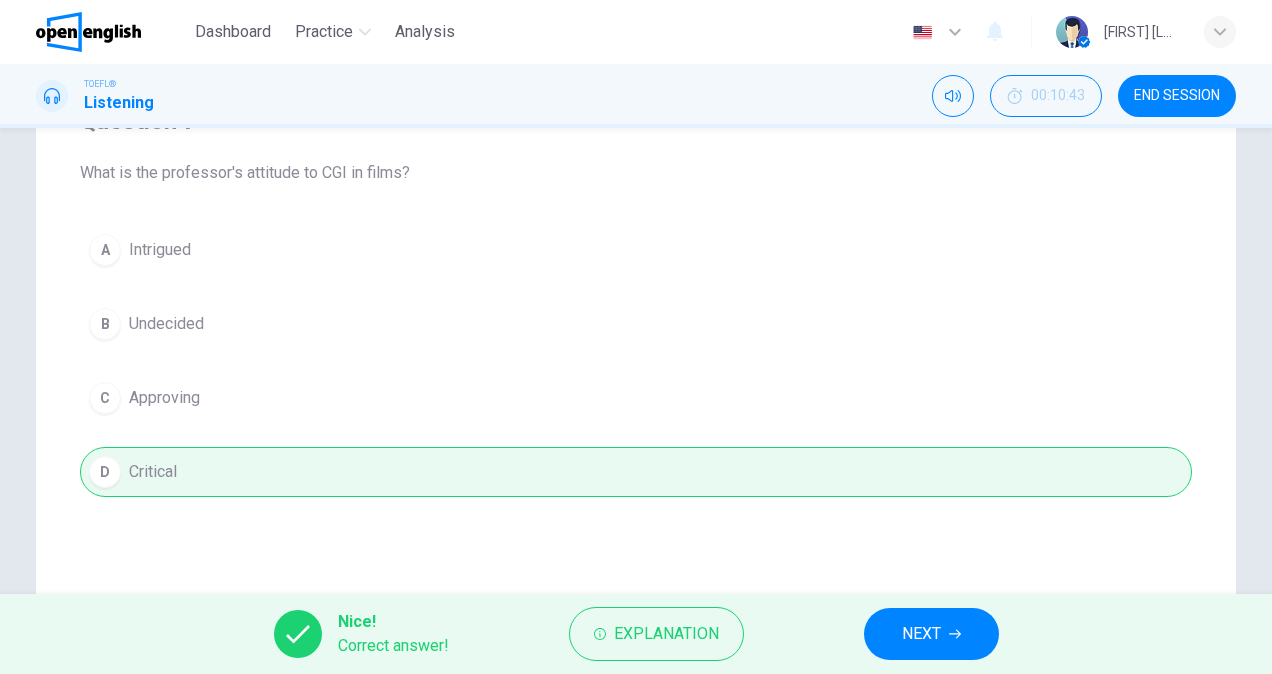 click on "NEXT" at bounding box center (921, 634) 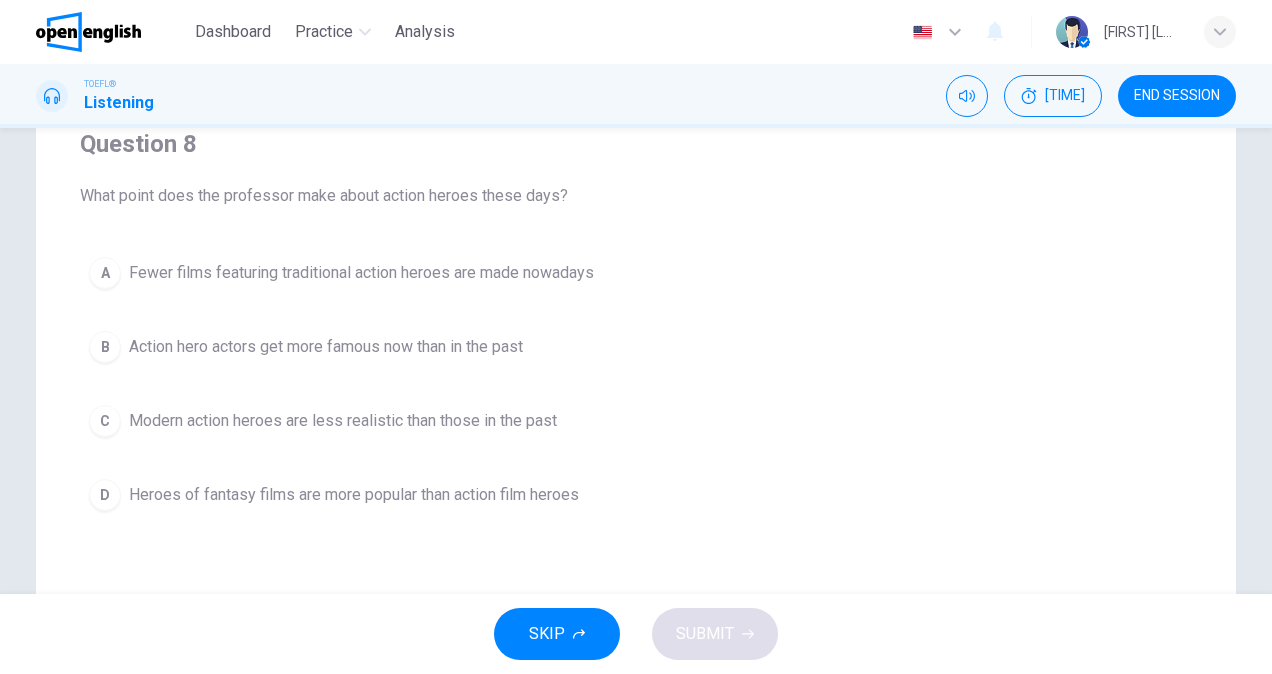scroll, scrollTop: 171, scrollLeft: 0, axis: vertical 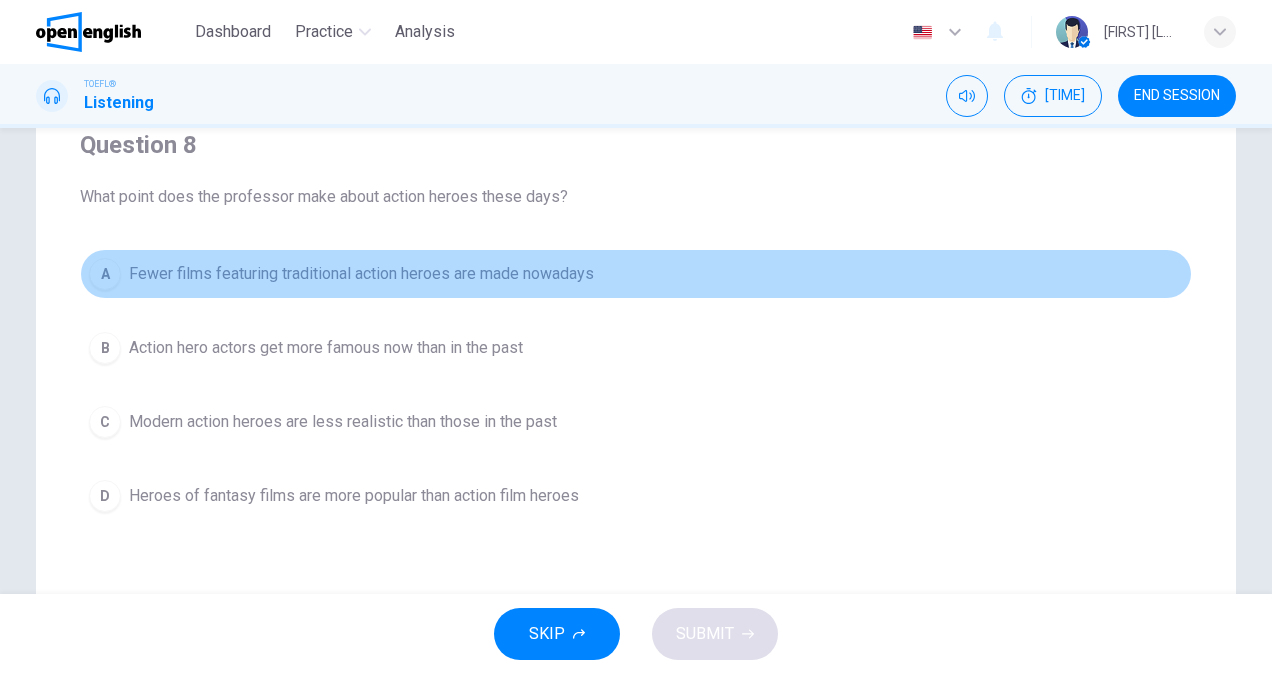 click on "Fewer films featuring traditional action heroes are made nowadays" at bounding box center (361, 274) 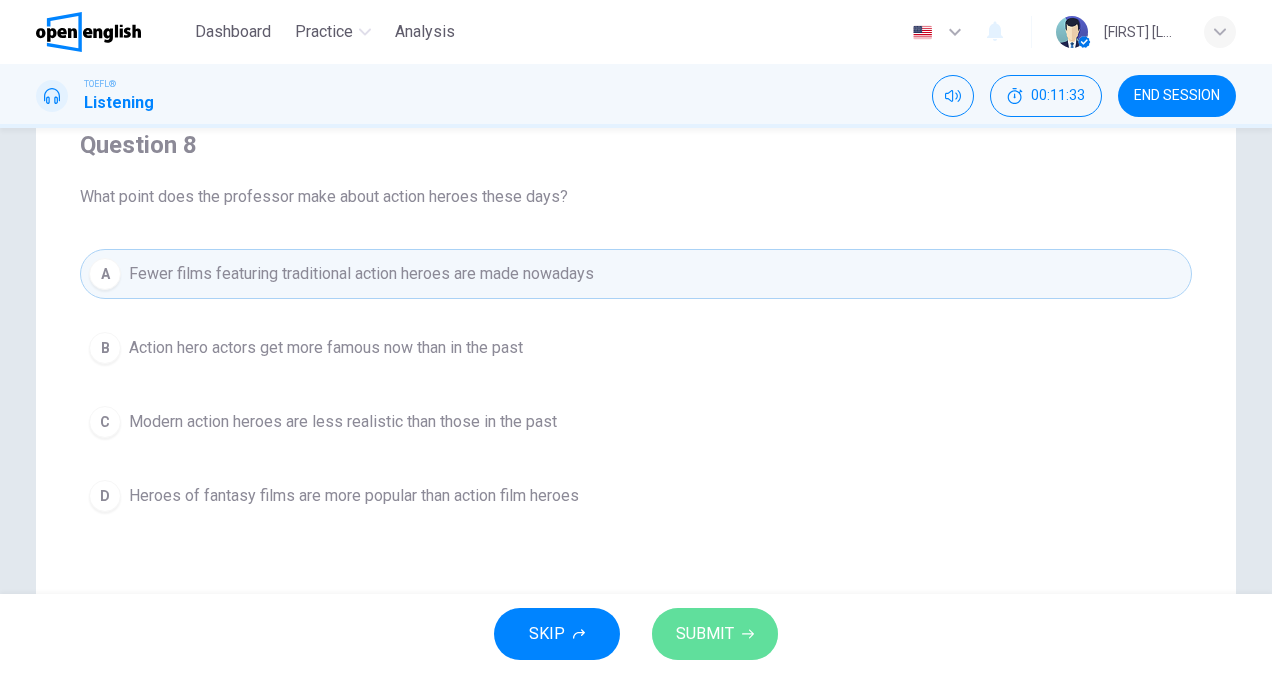 click on "SUBMIT" at bounding box center (705, 634) 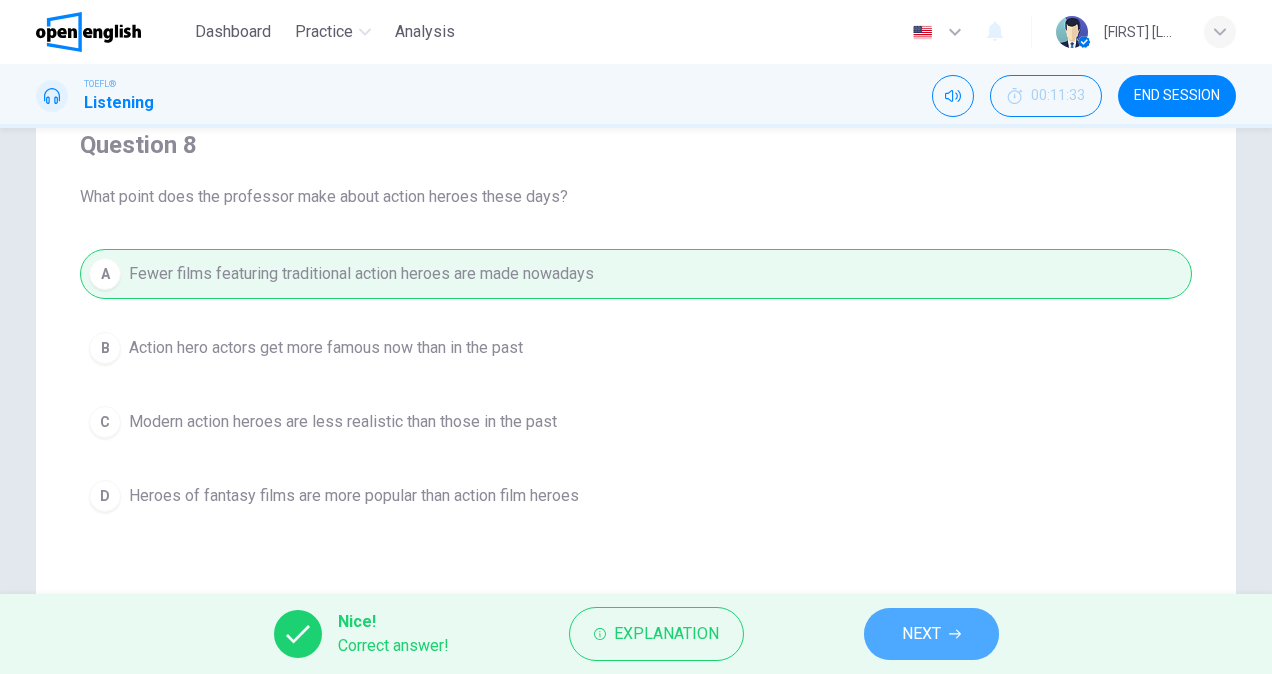 click on "NEXT" at bounding box center [931, 634] 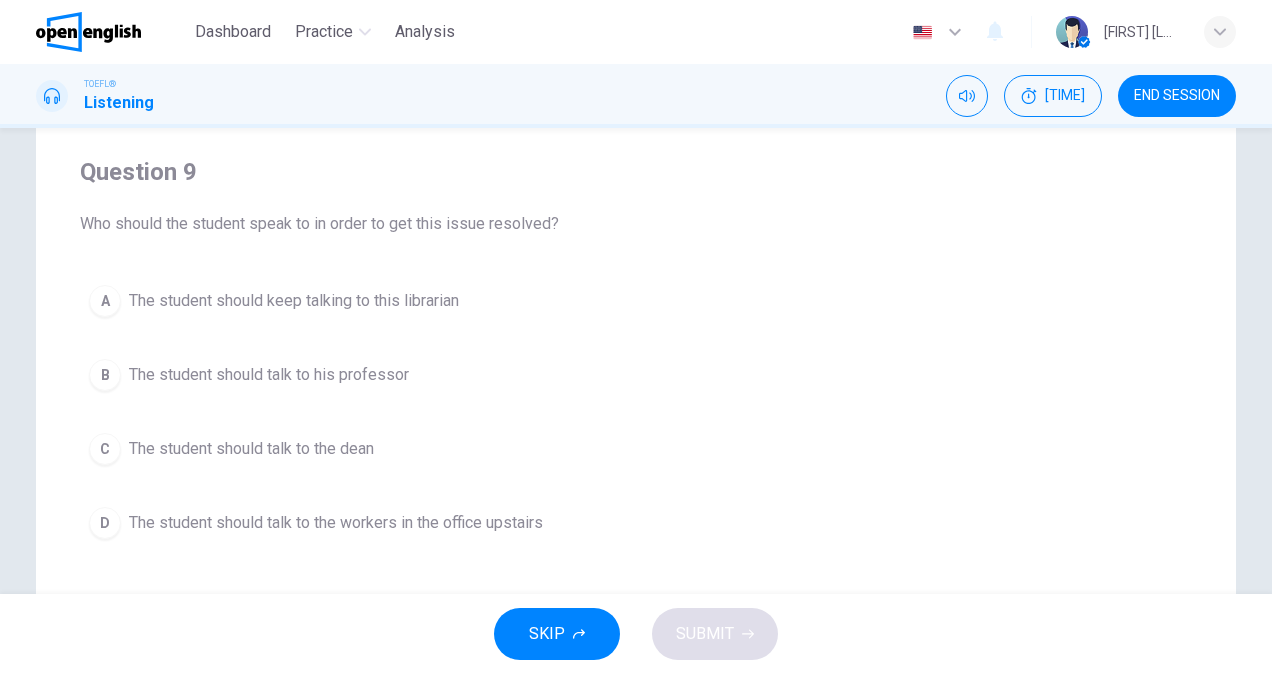 scroll, scrollTop: 0, scrollLeft: 0, axis: both 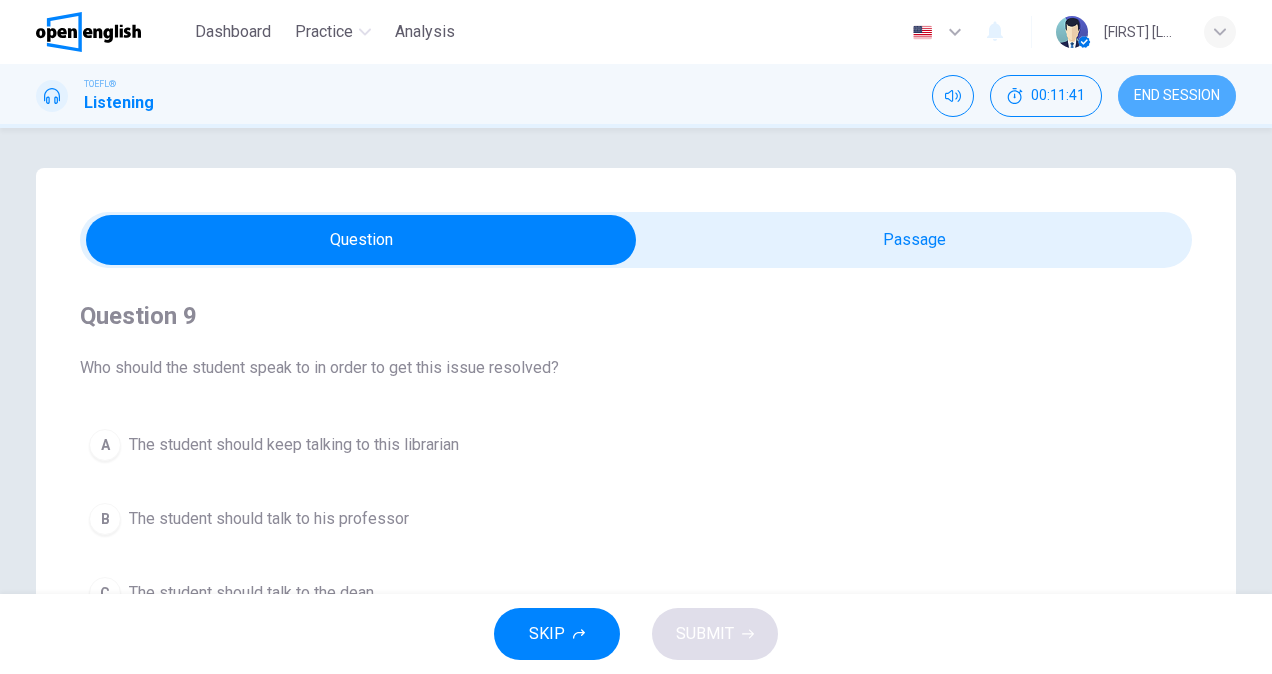 click on "END SESSION" at bounding box center (1177, 96) 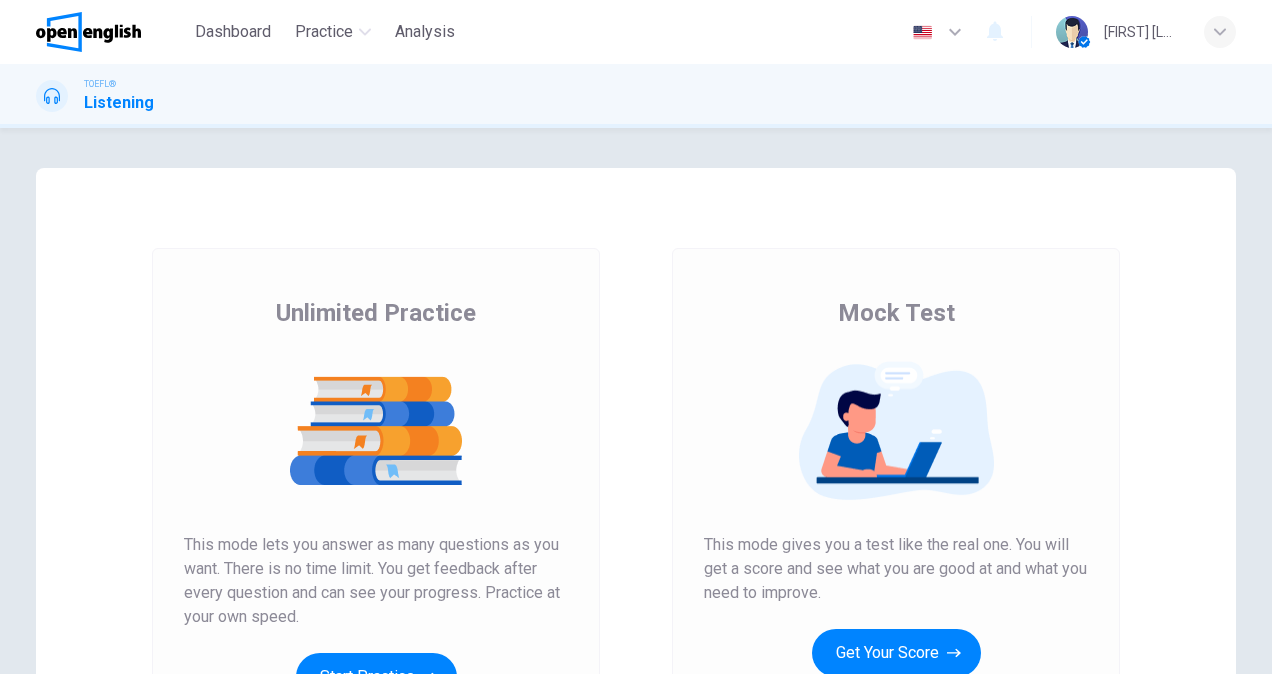 scroll, scrollTop: 0, scrollLeft: 0, axis: both 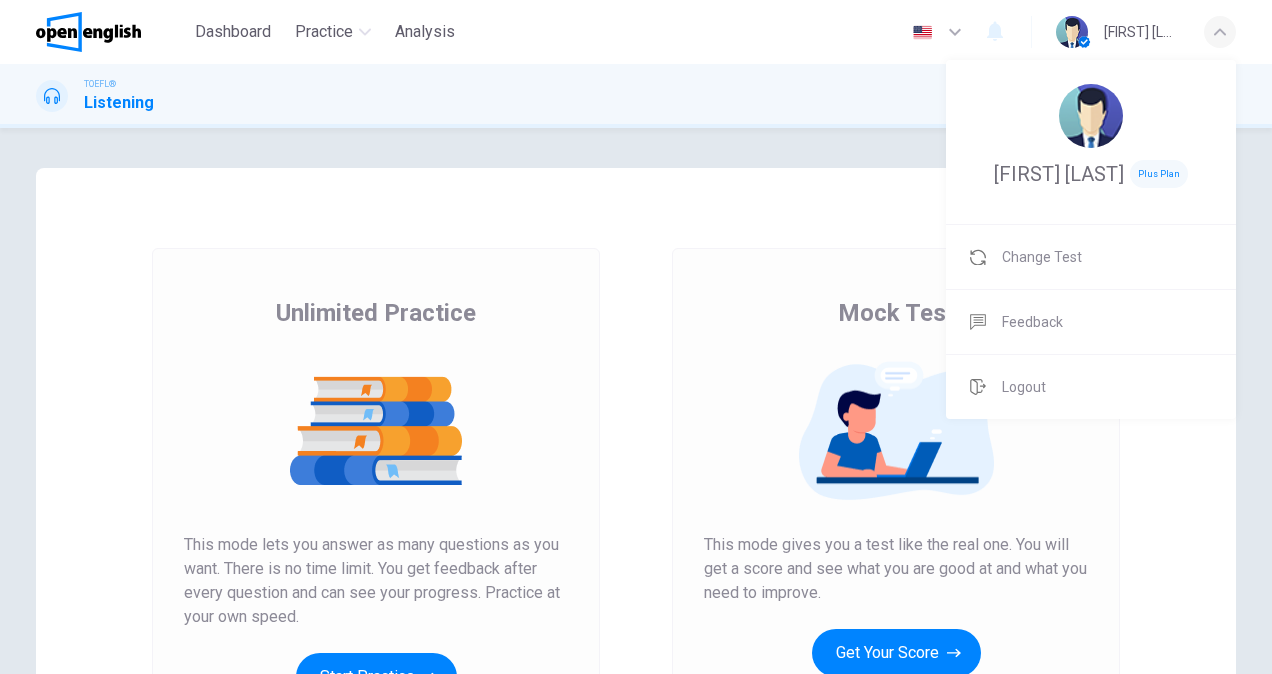 click at bounding box center (636, 337) 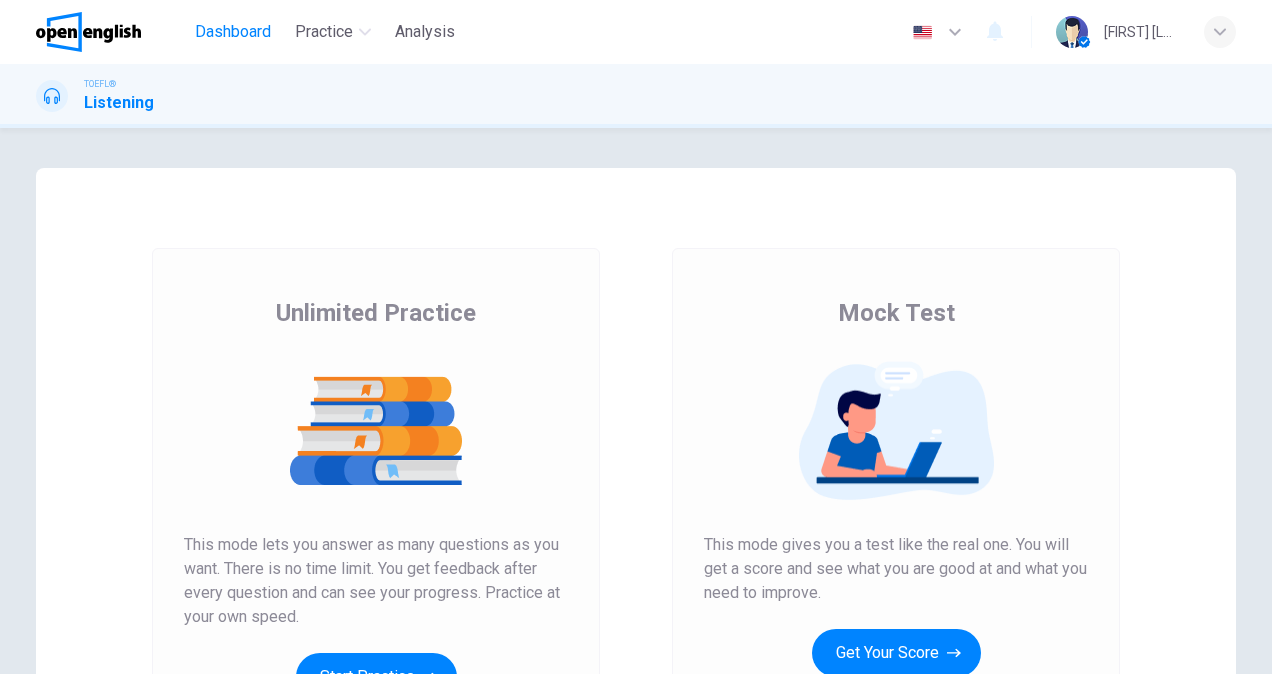 click on "Dashboard" at bounding box center (233, 32) 